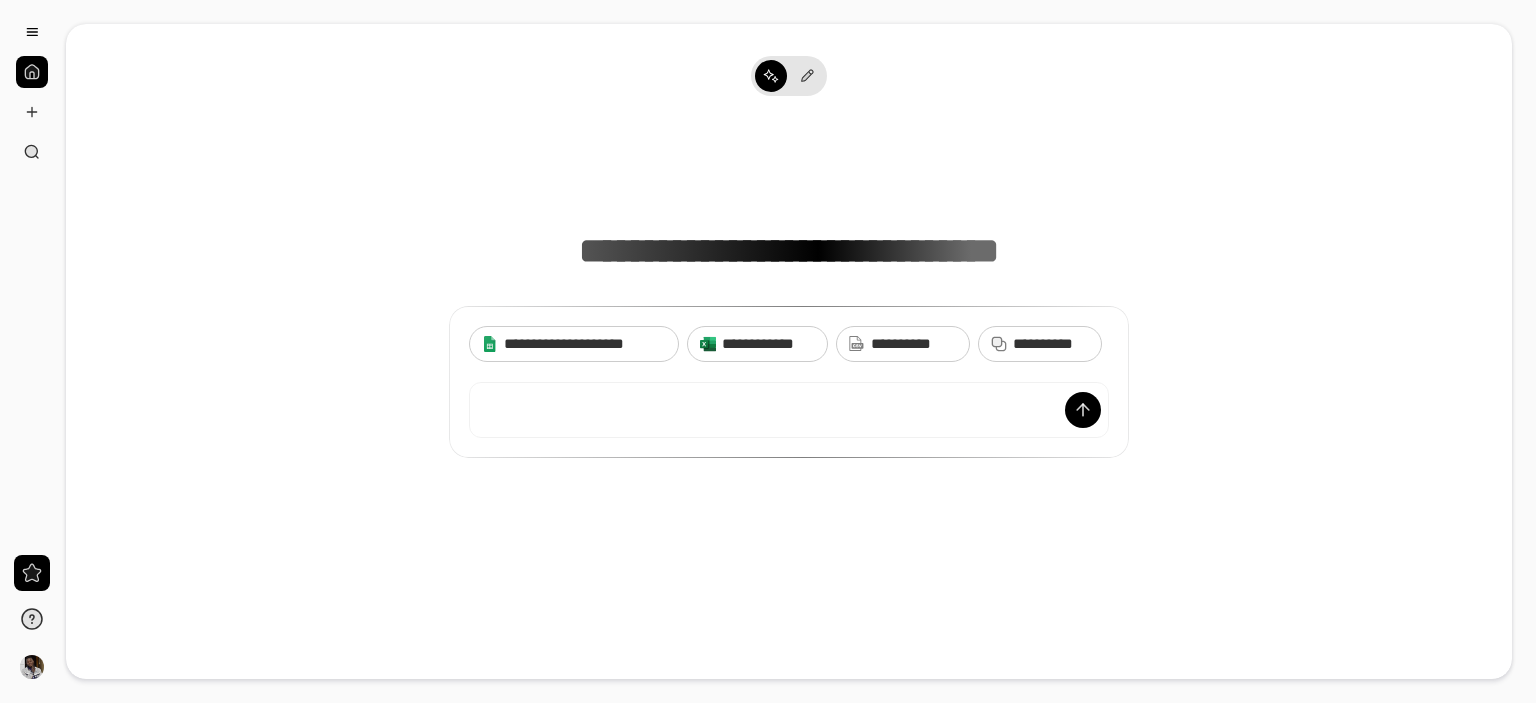 scroll, scrollTop: 0, scrollLeft: 0, axis: both 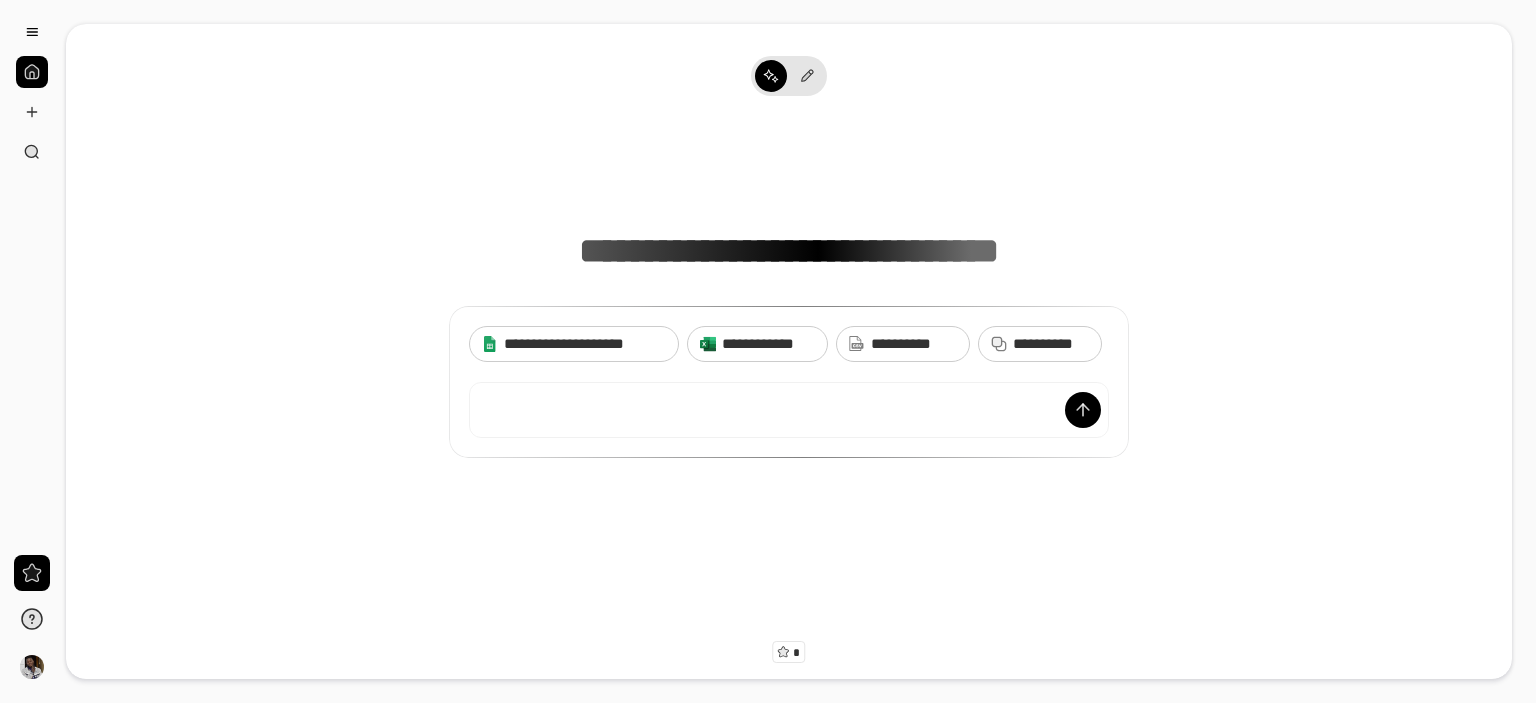 drag, startPoint x: 593, startPoint y: 419, endPoint x: 639, endPoint y: 507, distance: 99.29753 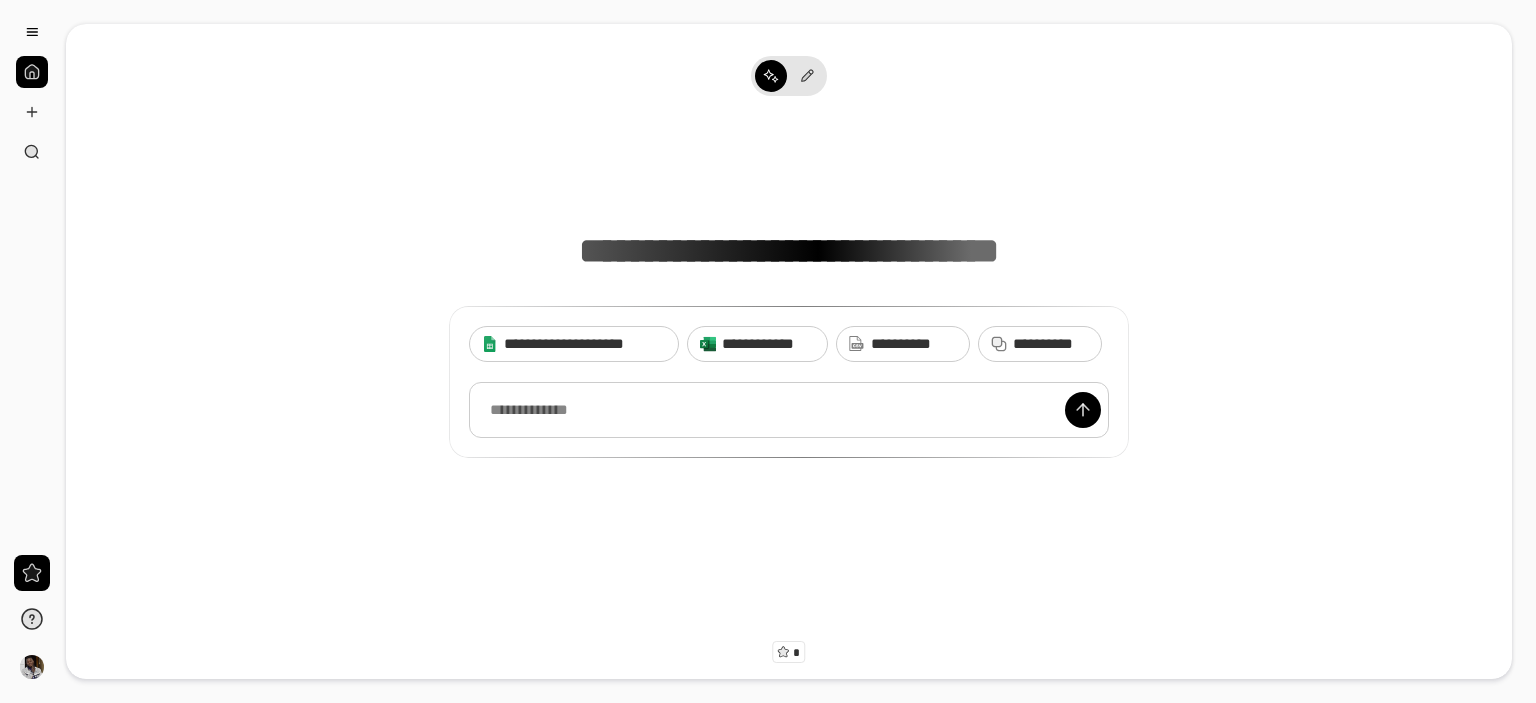 paste 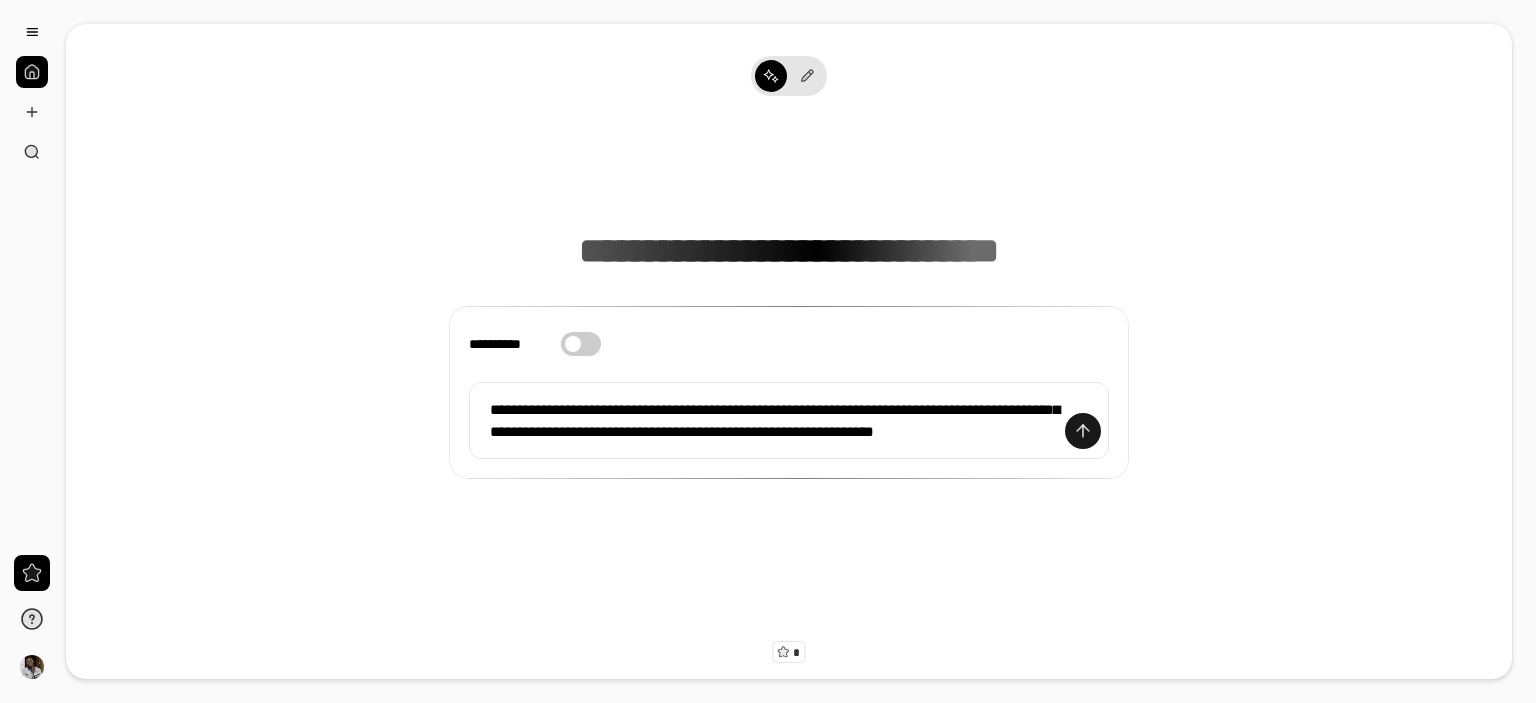 click at bounding box center [1083, 431] 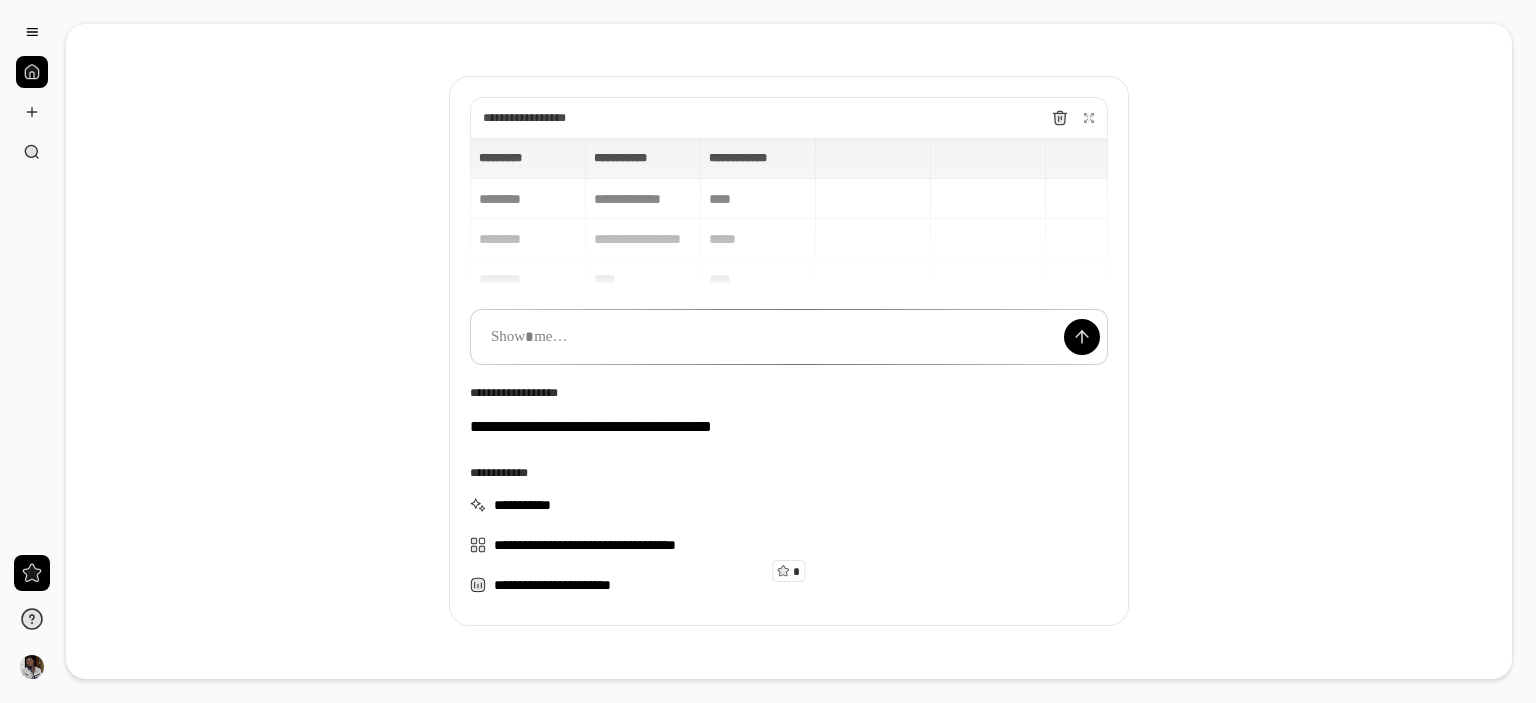 scroll, scrollTop: 146, scrollLeft: 0, axis: vertical 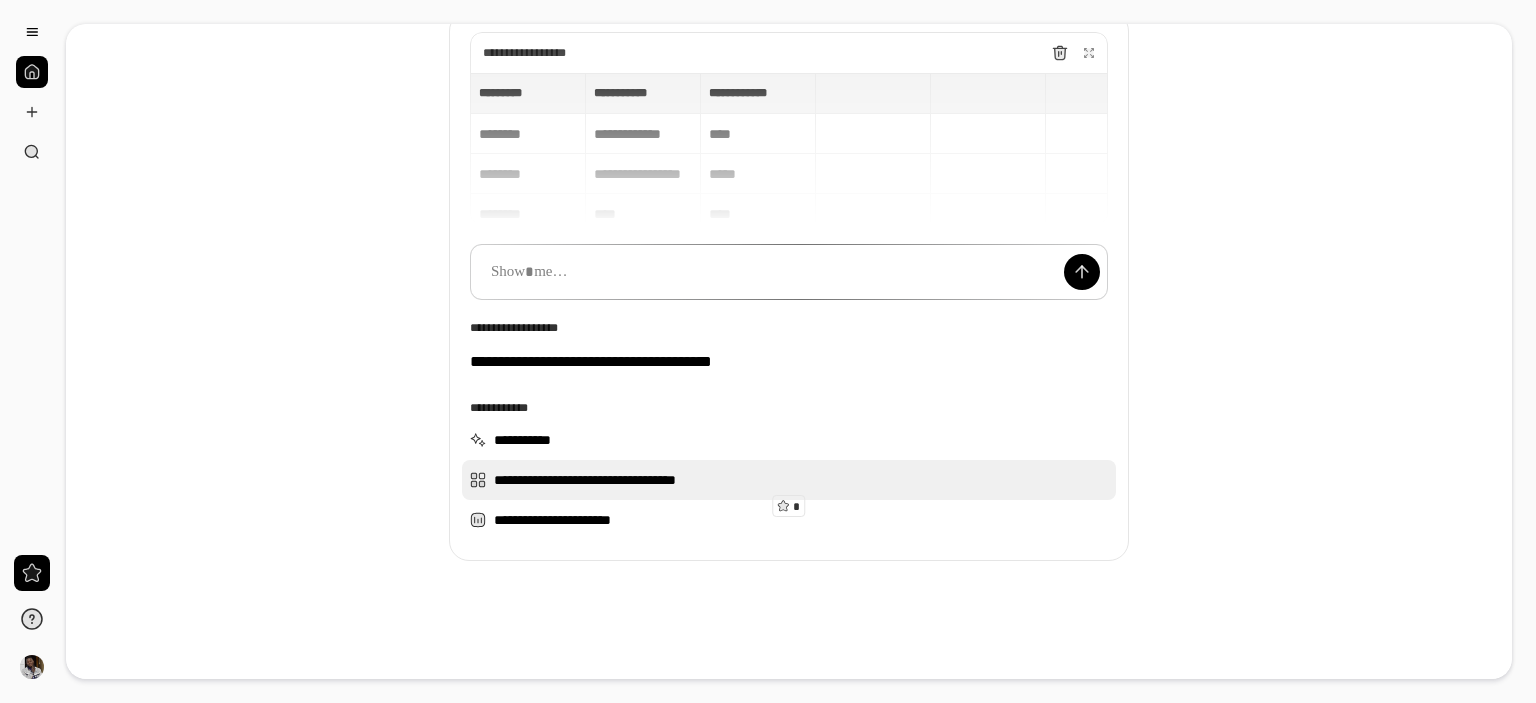 click on "**********" at bounding box center (789, 480) 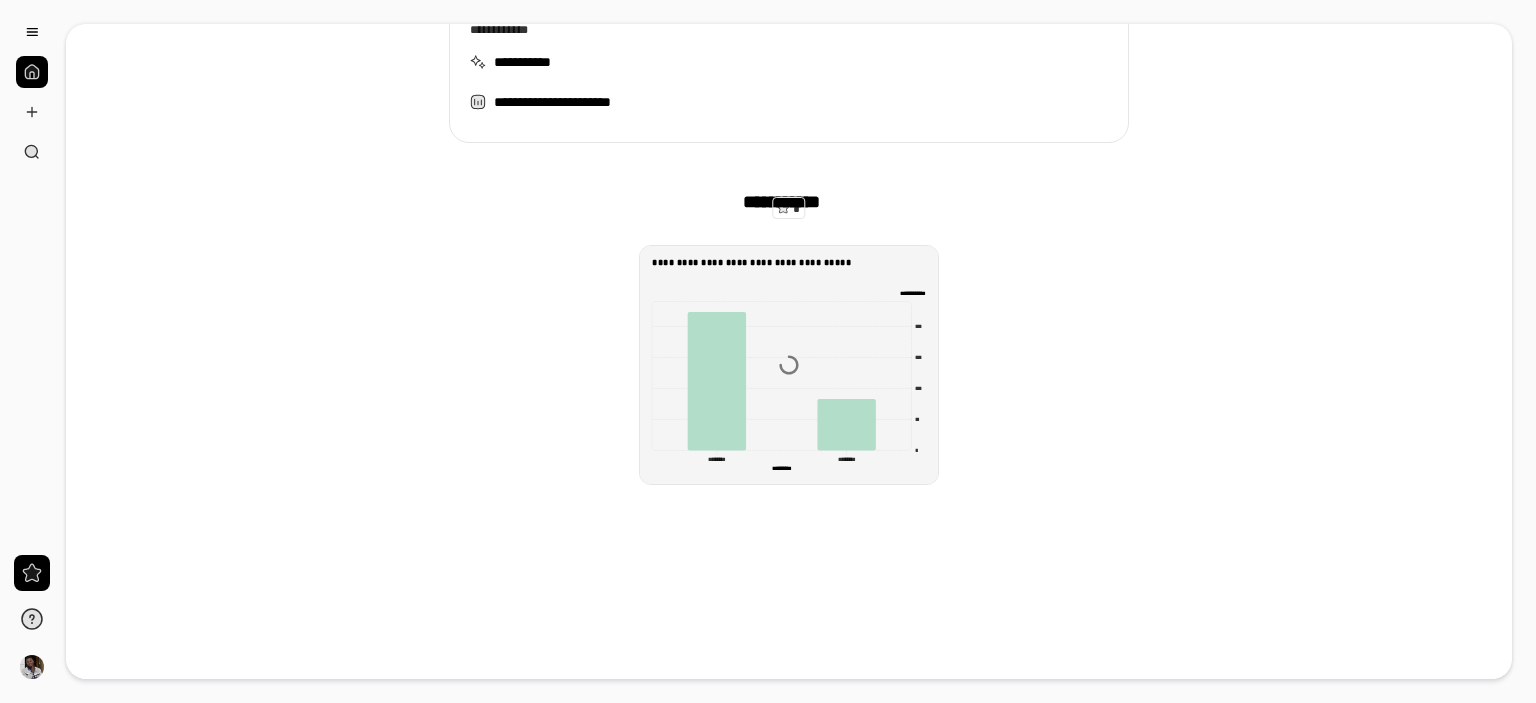 scroll, scrollTop: 488, scrollLeft: 0, axis: vertical 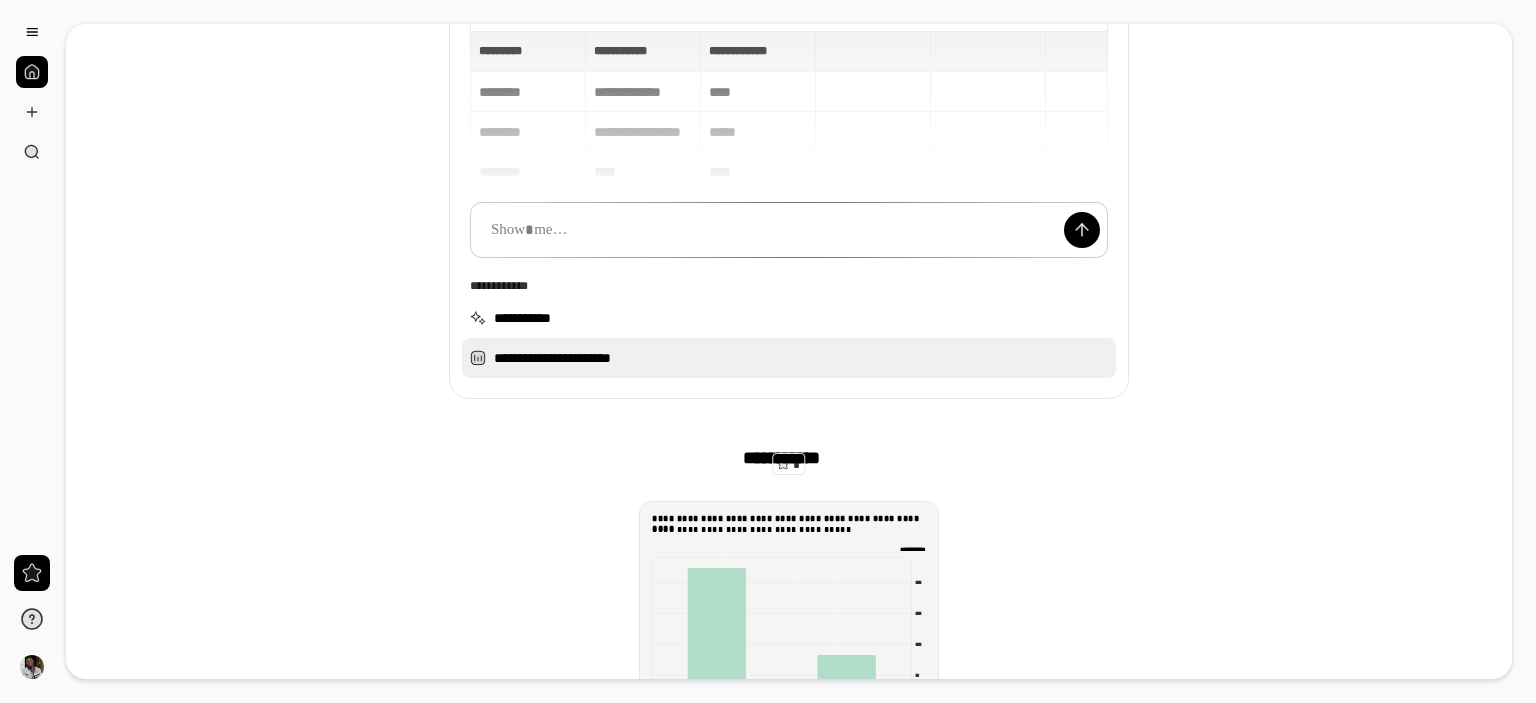 click on "**********" at bounding box center (789, 358) 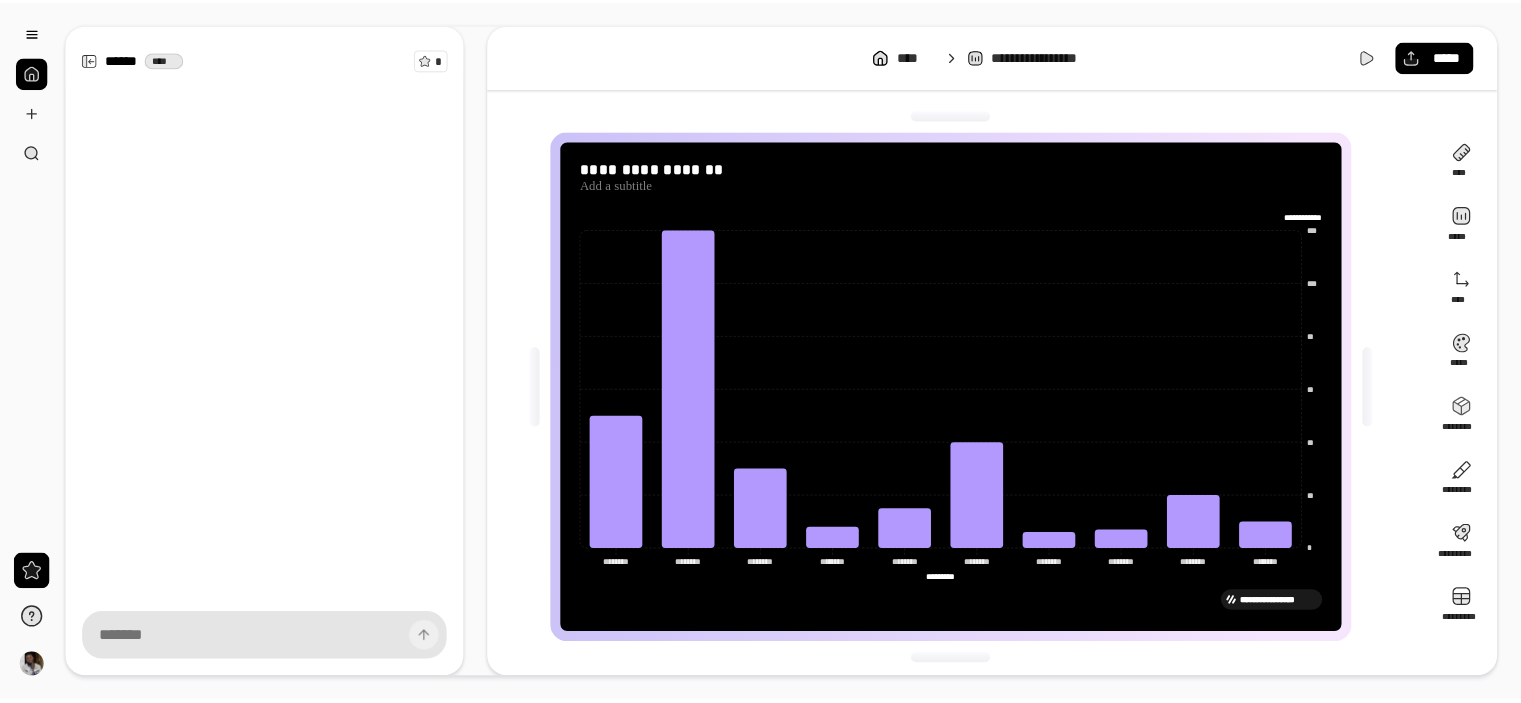 scroll, scrollTop: 0, scrollLeft: 0, axis: both 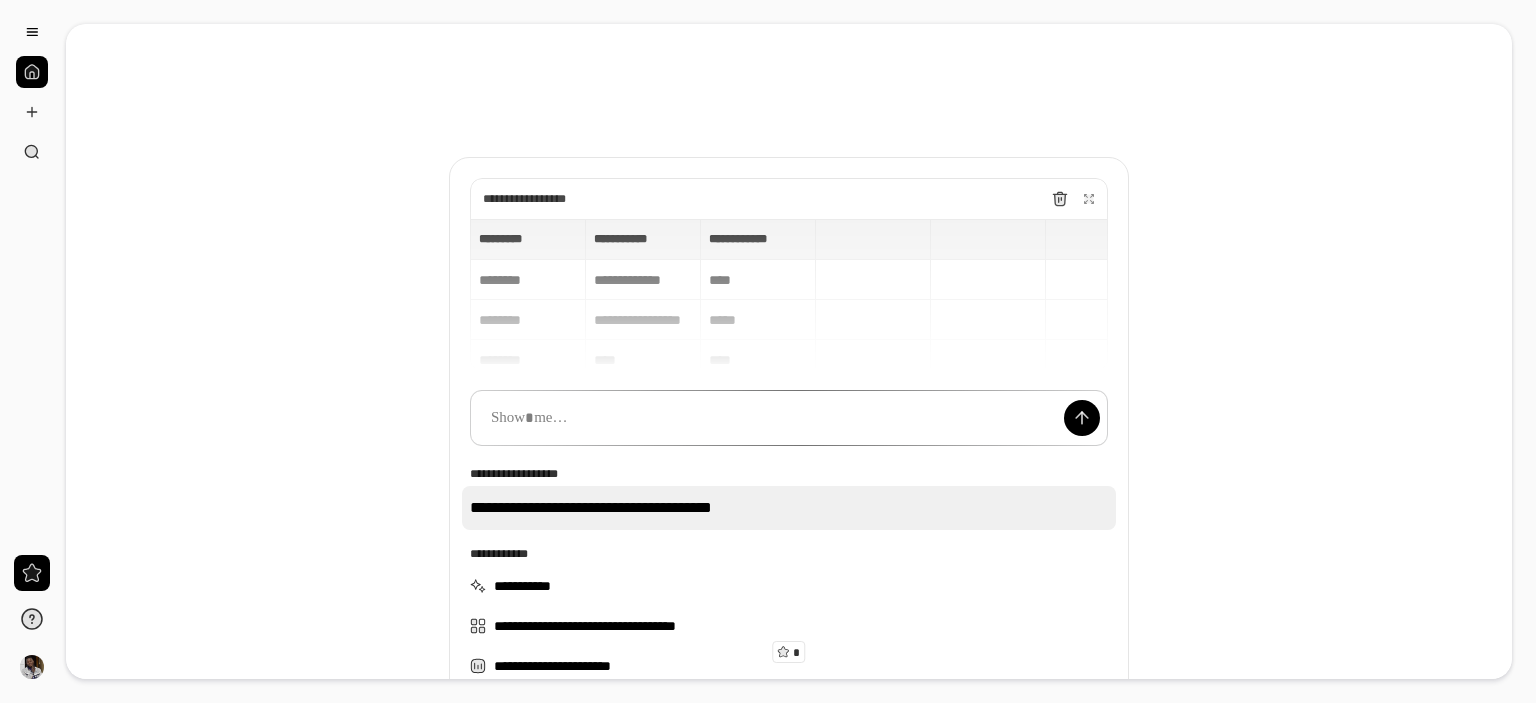 click on "**********" at bounding box center [789, 508] 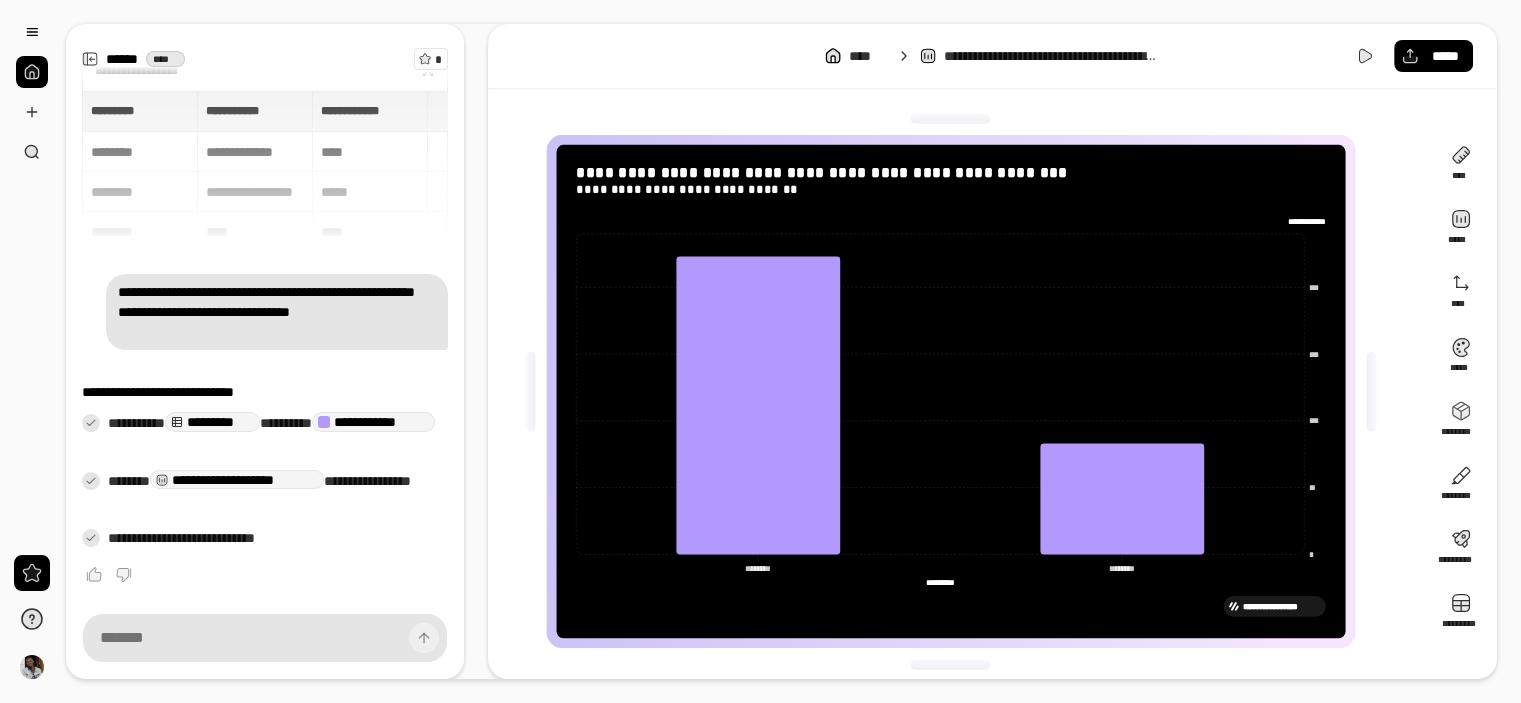 click on "[FIRST] [LAST] [EMAIL] [PHONE] [ADDRESS] [CITY] [STATE] [POSTAL_CODE] [COUNTRY] [DATE] [CARD_NUMBER] [EXPIRY] [CVV] [NAME] [PHONE] [ADDRESS] [CITY] [STATE]" at bounding box center (265, 167) 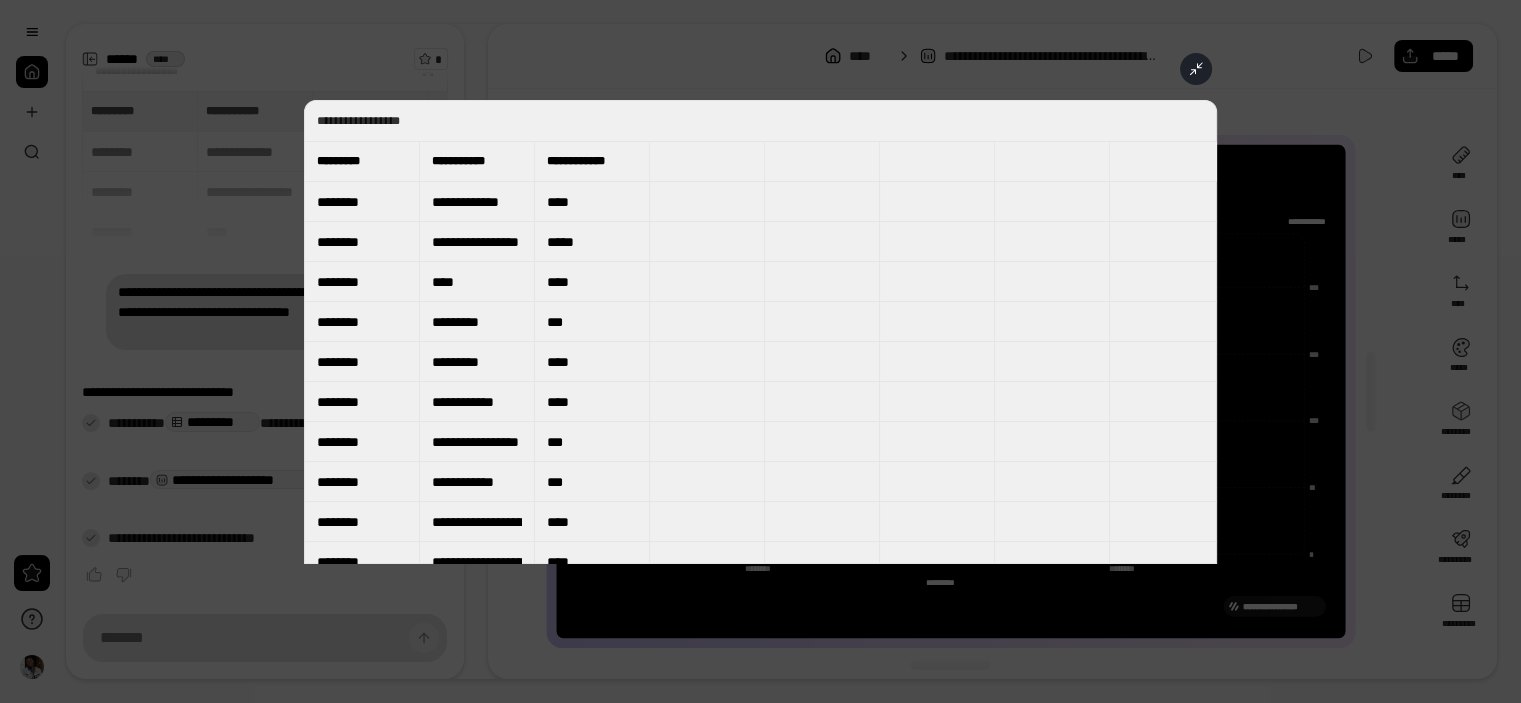 click at bounding box center [760, 351] 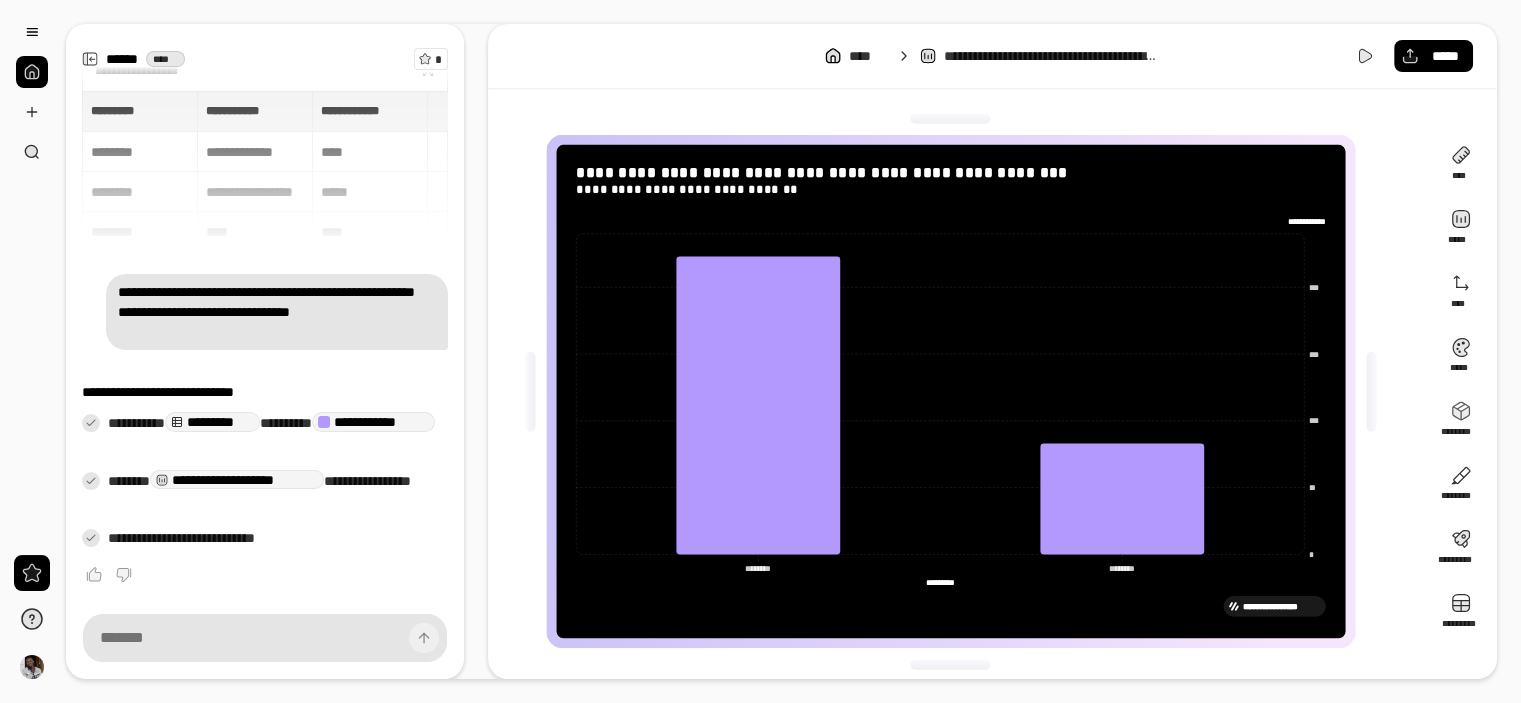 scroll, scrollTop: 24, scrollLeft: 0, axis: vertical 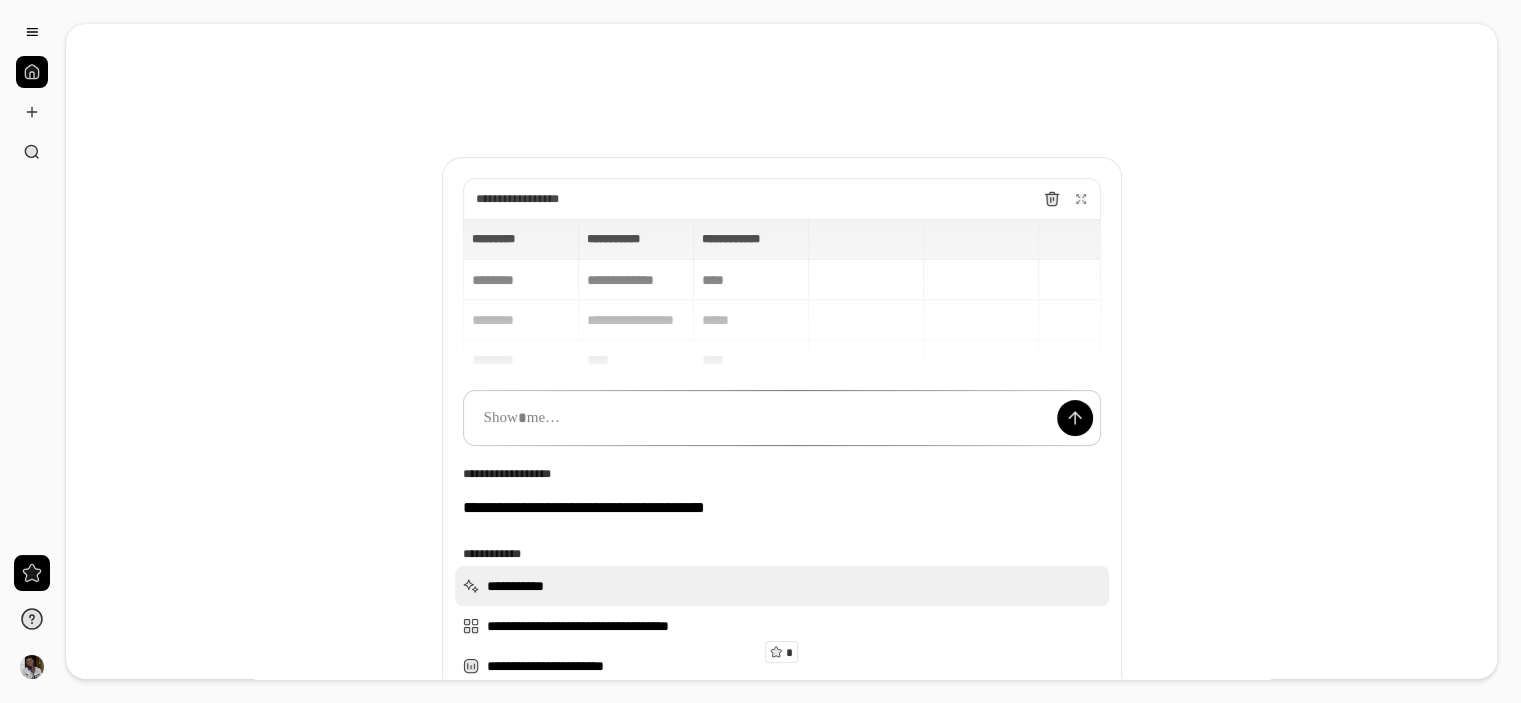 click on "**********" at bounding box center [782, 586] 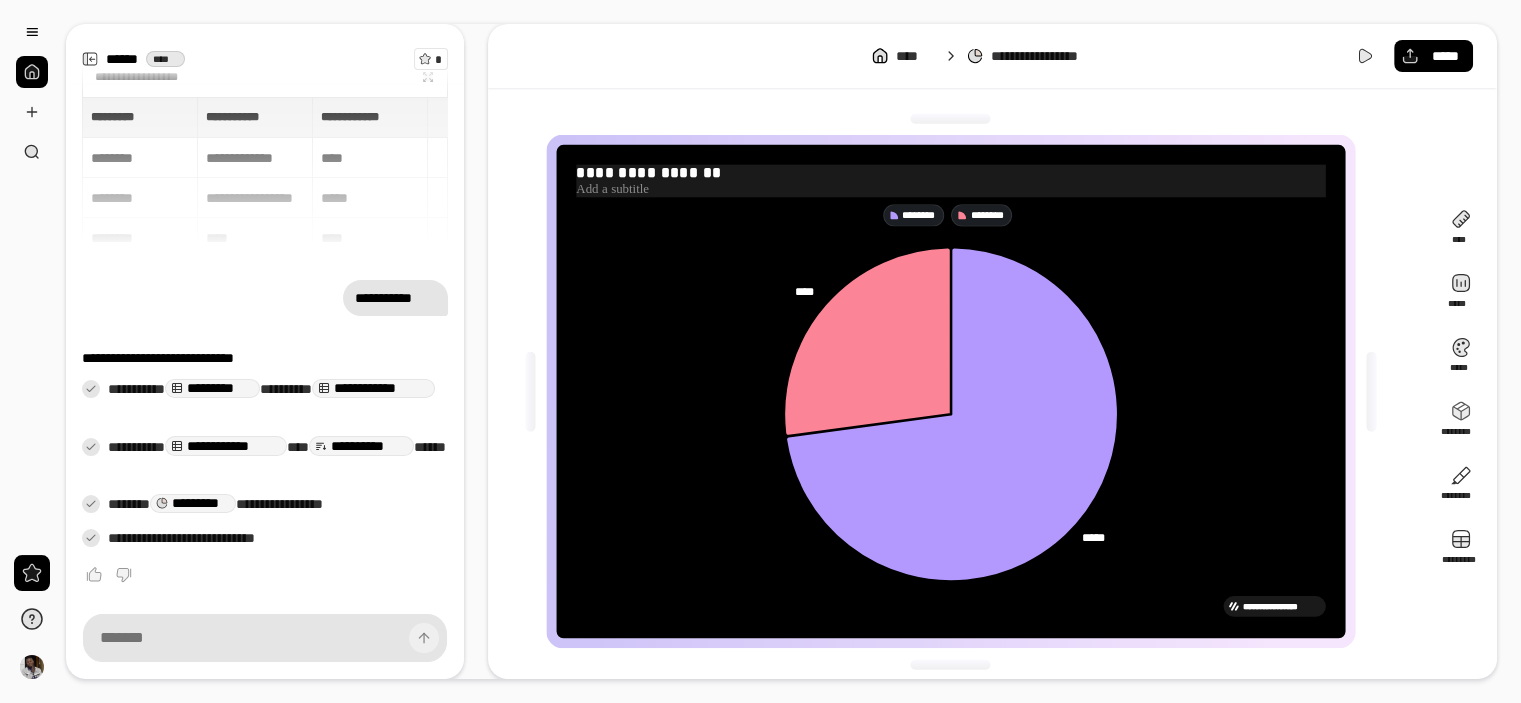 click at bounding box center (950, 189) 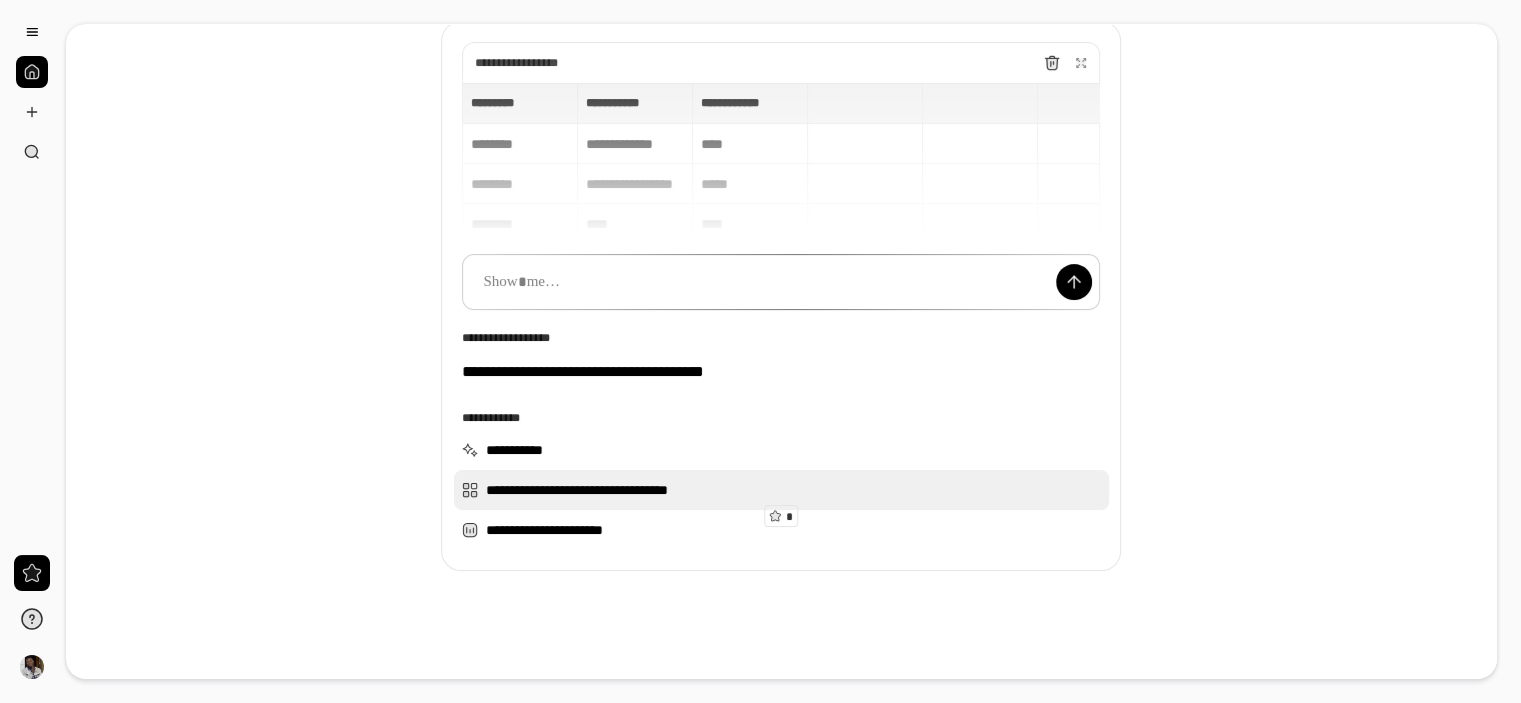 scroll, scrollTop: 146, scrollLeft: 0, axis: vertical 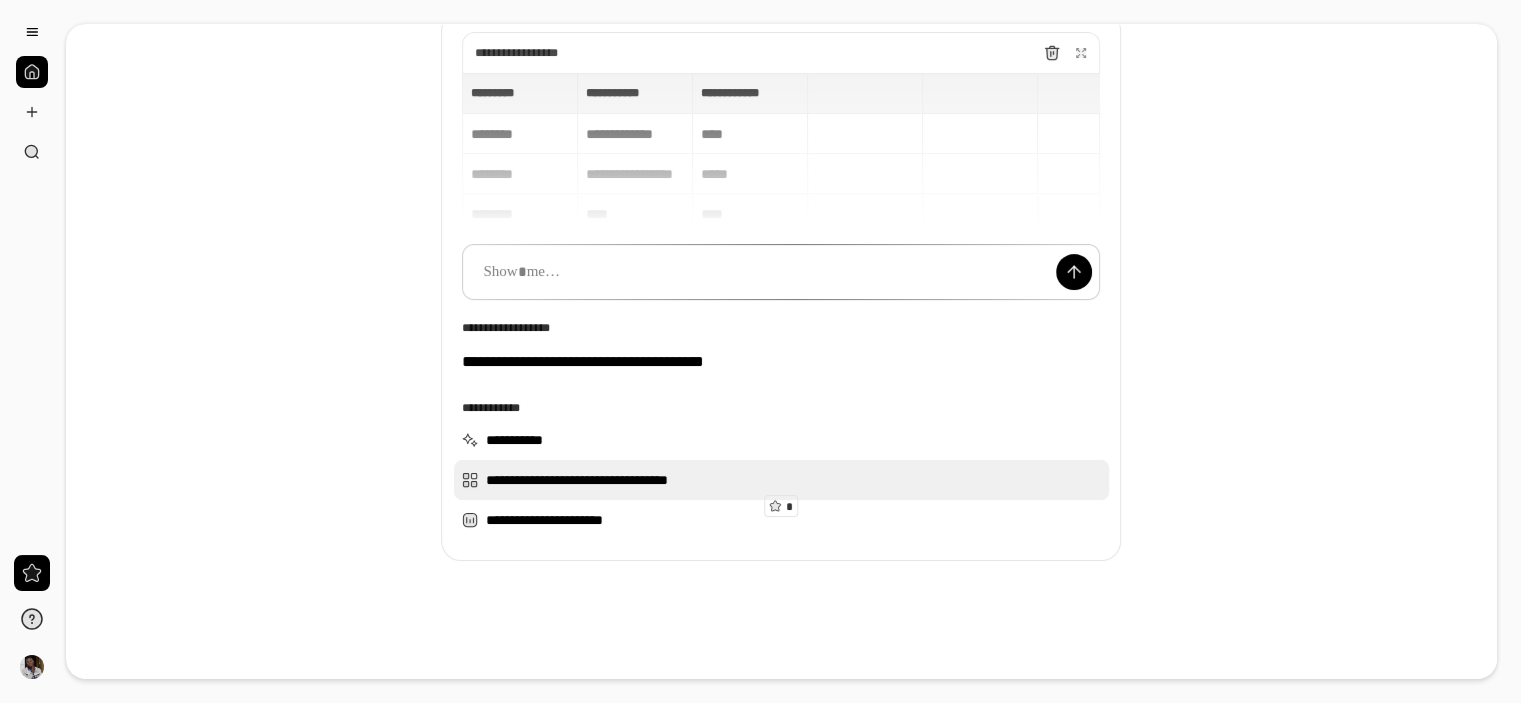 click on "**********" at bounding box center [781, 480] 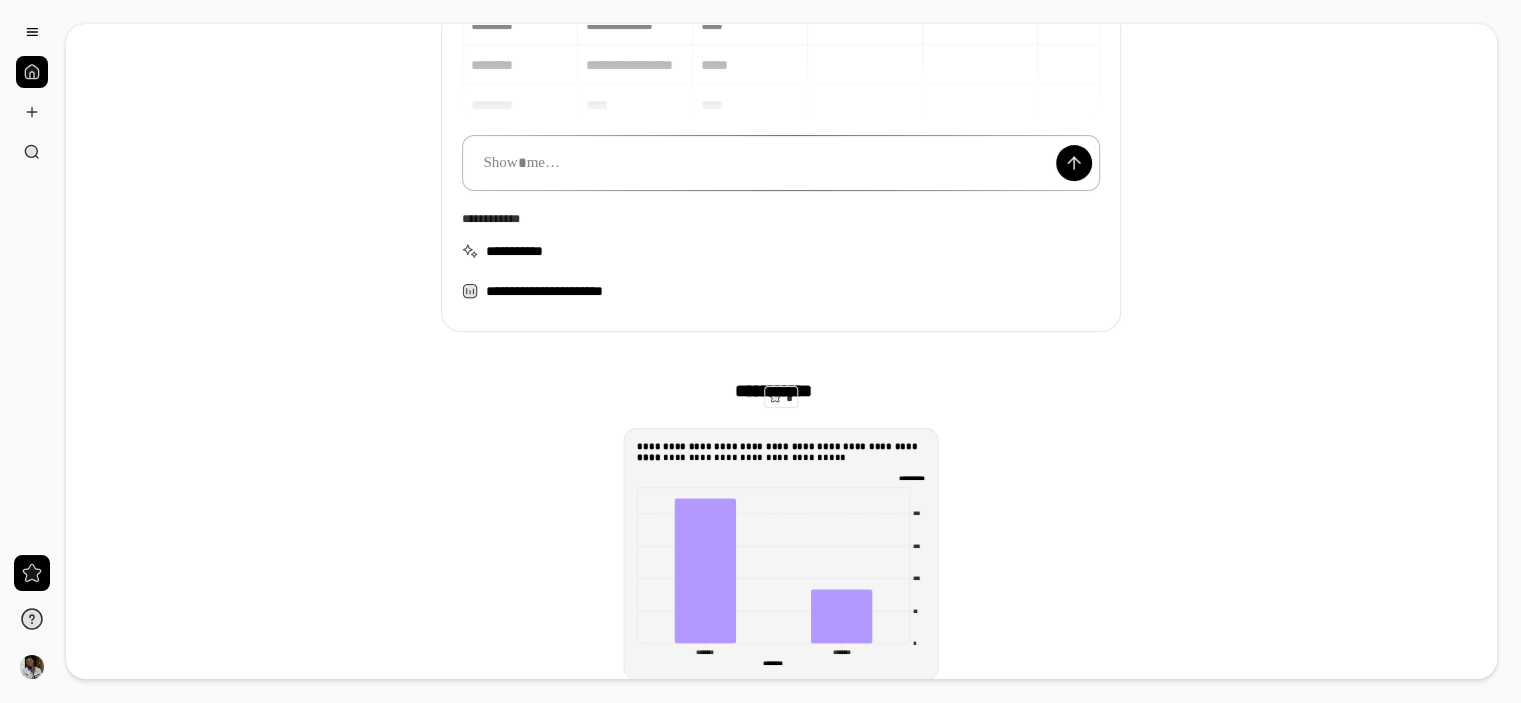 scroll, scrollTop: 346, scrollLeft: 0, axis: vertical 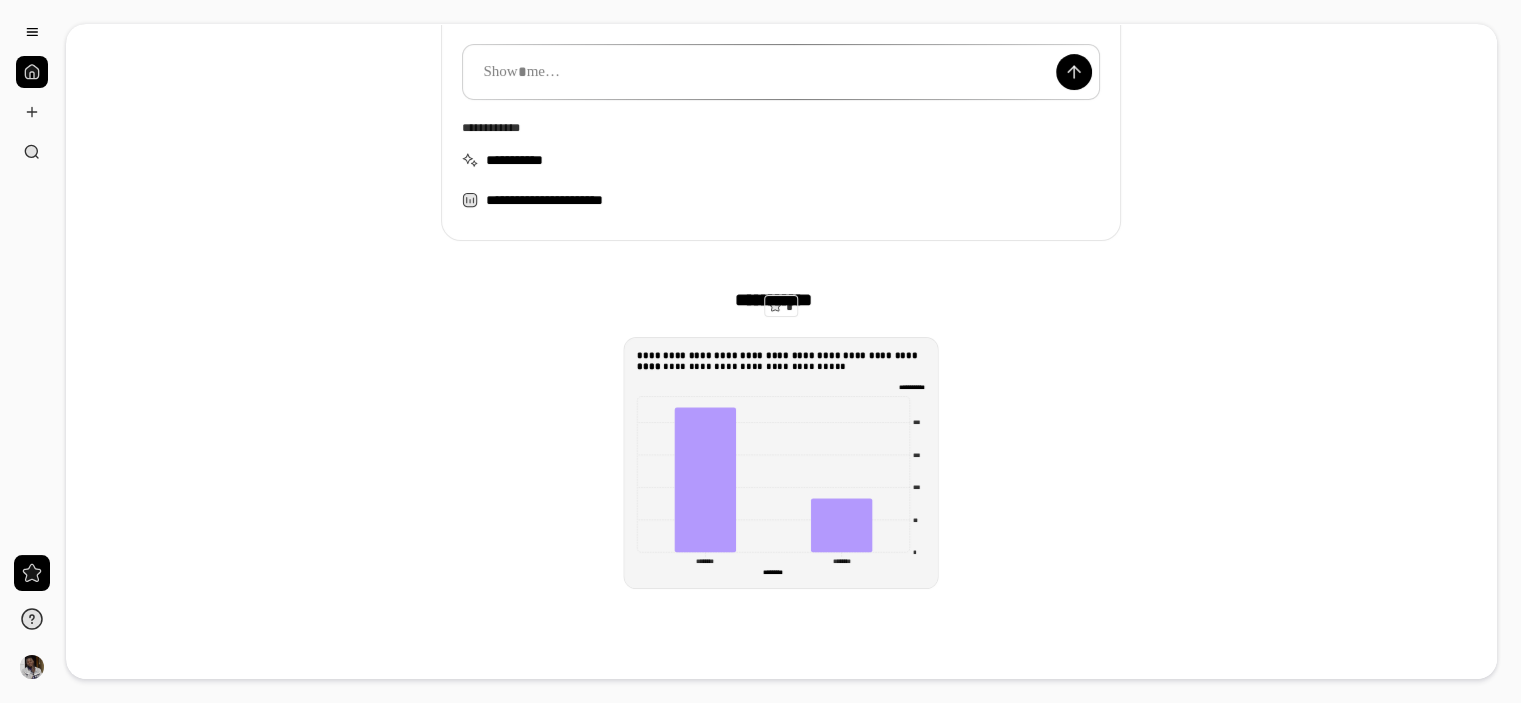click on "[FIRST] [LAST] [EMAIL] [PHONE] [ADDRESS] [CITY] [STATE] [POSTAL_CODE] [COUNTRY] [DATE] [CARD_NUMBER] [EXPIRY] [CVV] [NAME] [PHONE] [ADDRESS] [CITY] [STATE]" at bounding box center [781, 463] 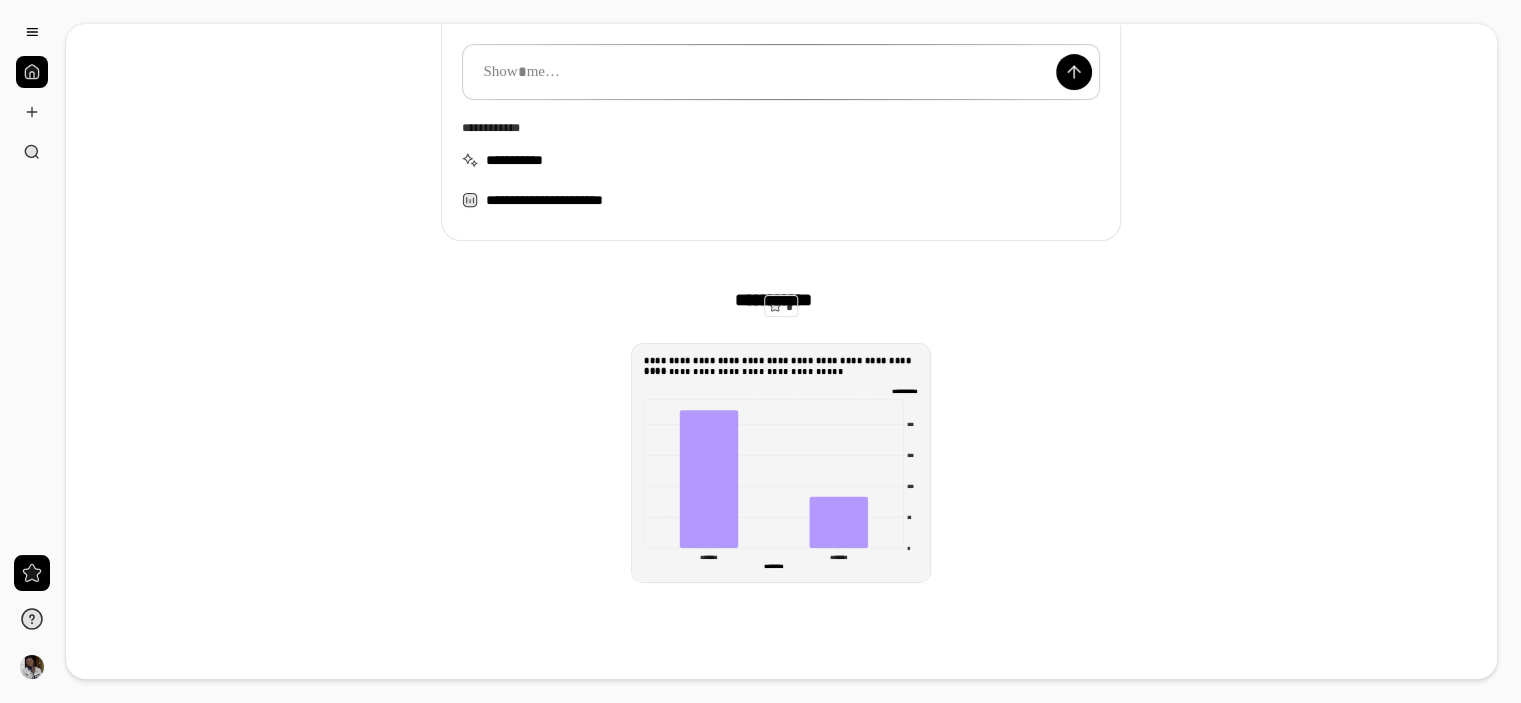 drag, startPoint x: 909, startPoint y: 352, endPoint x: 900, endPoint y: 503, distance: 151.26797 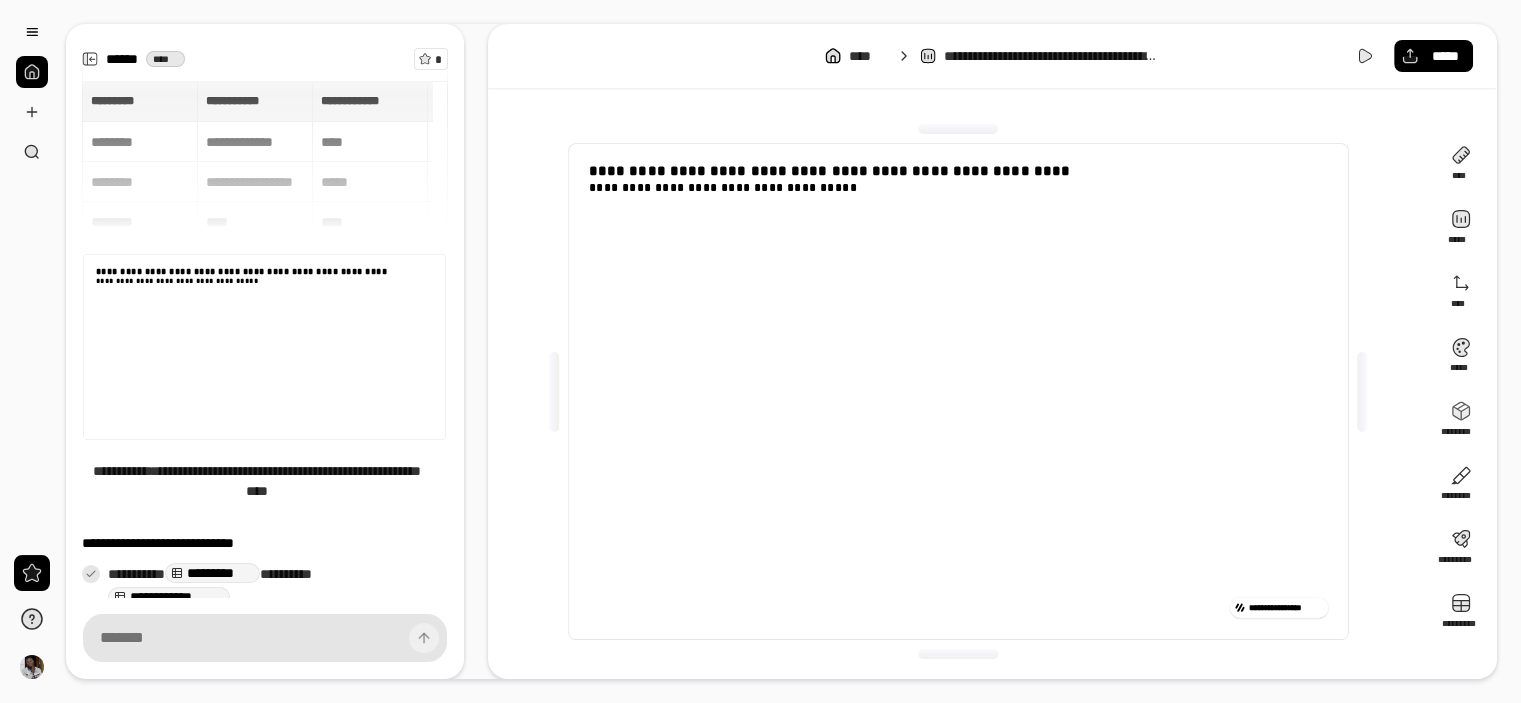scroll, scrollTop: 148, scrollLeft: 0, axis: vertical 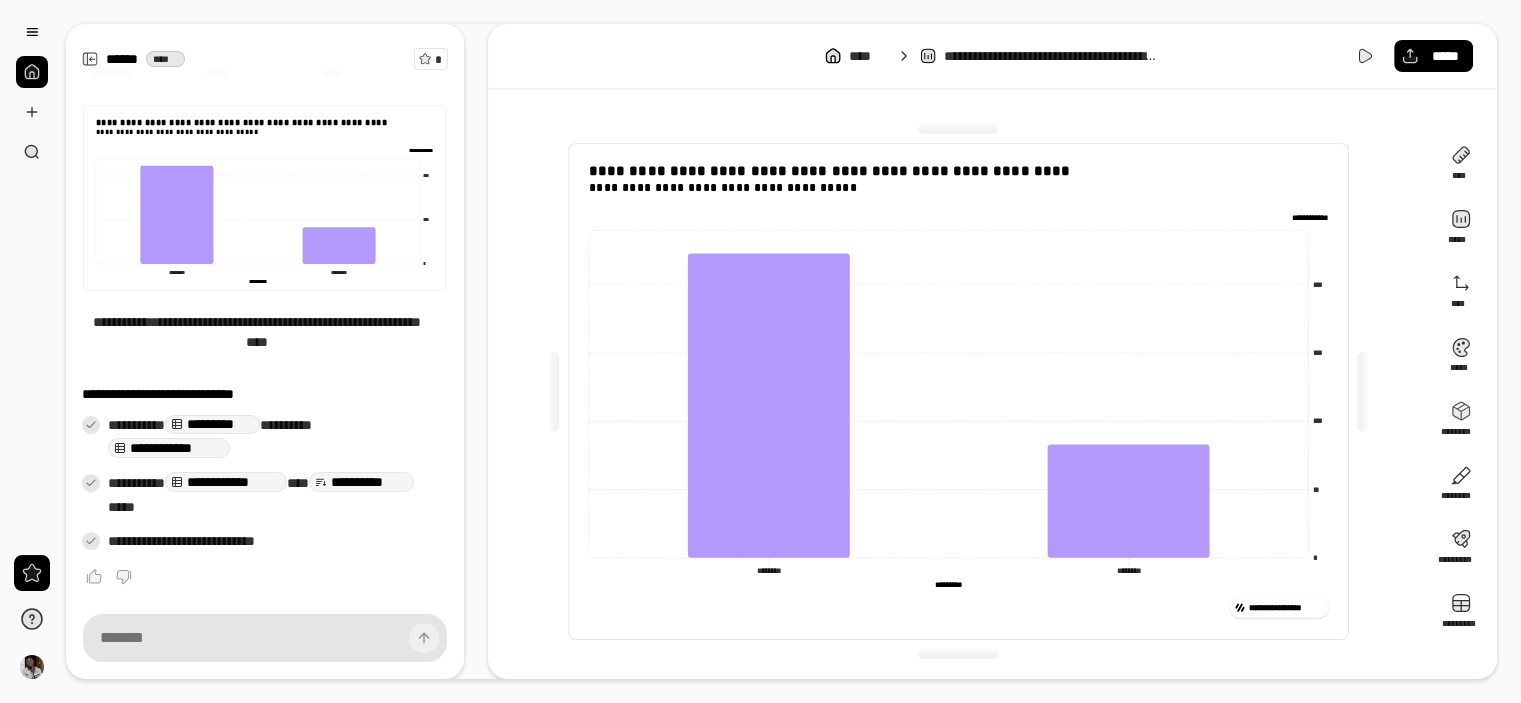 click on "[FIRST] [LAST]" at bounding box center [265, 59] 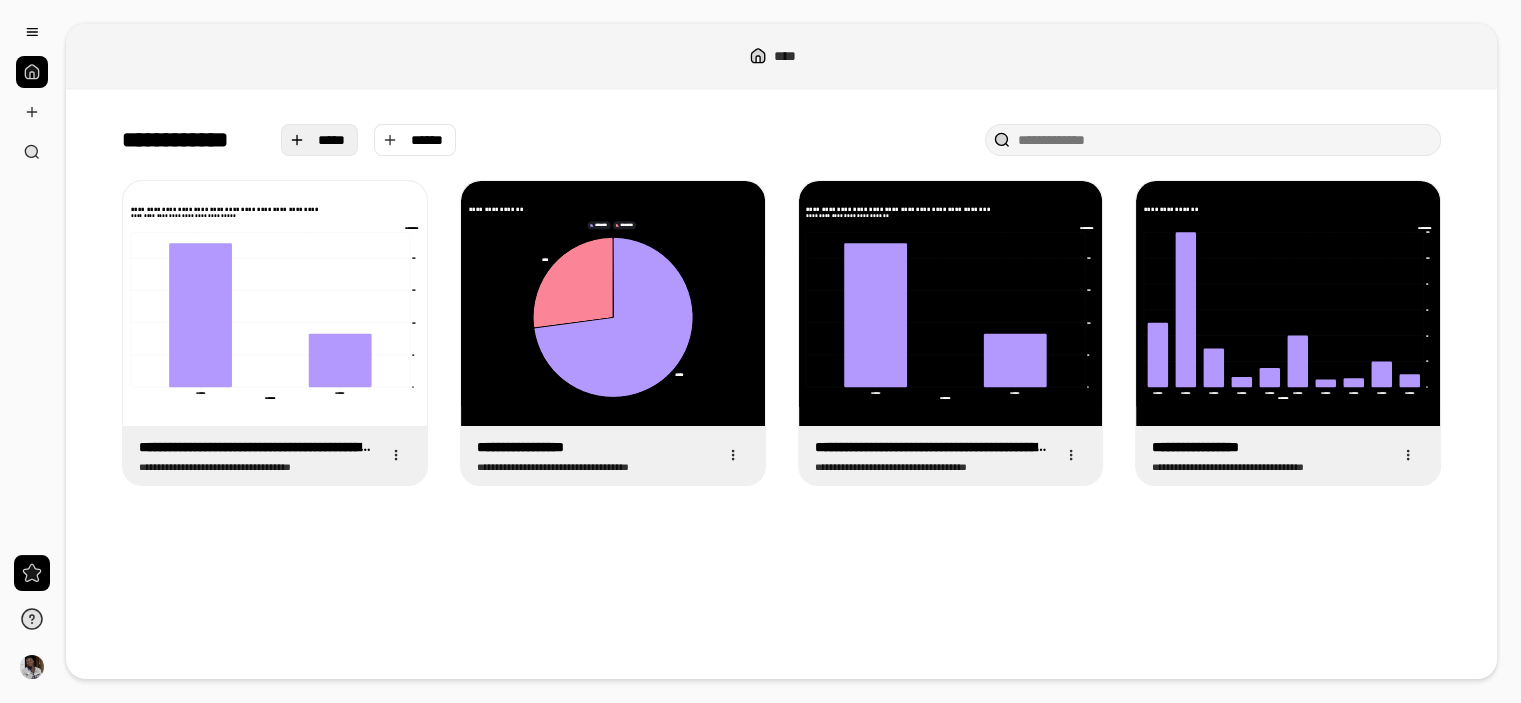 click on "*****" at bounding box center [320, 140] 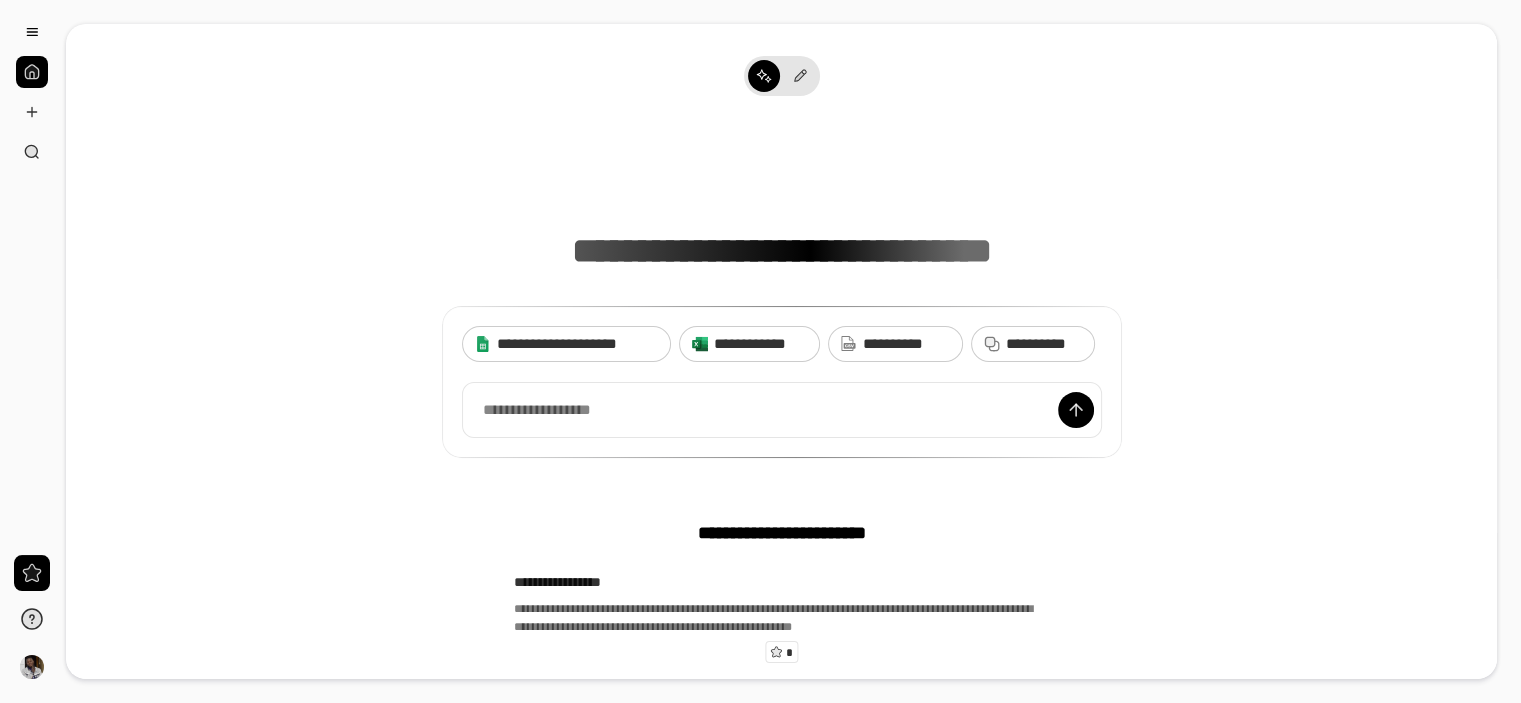 type 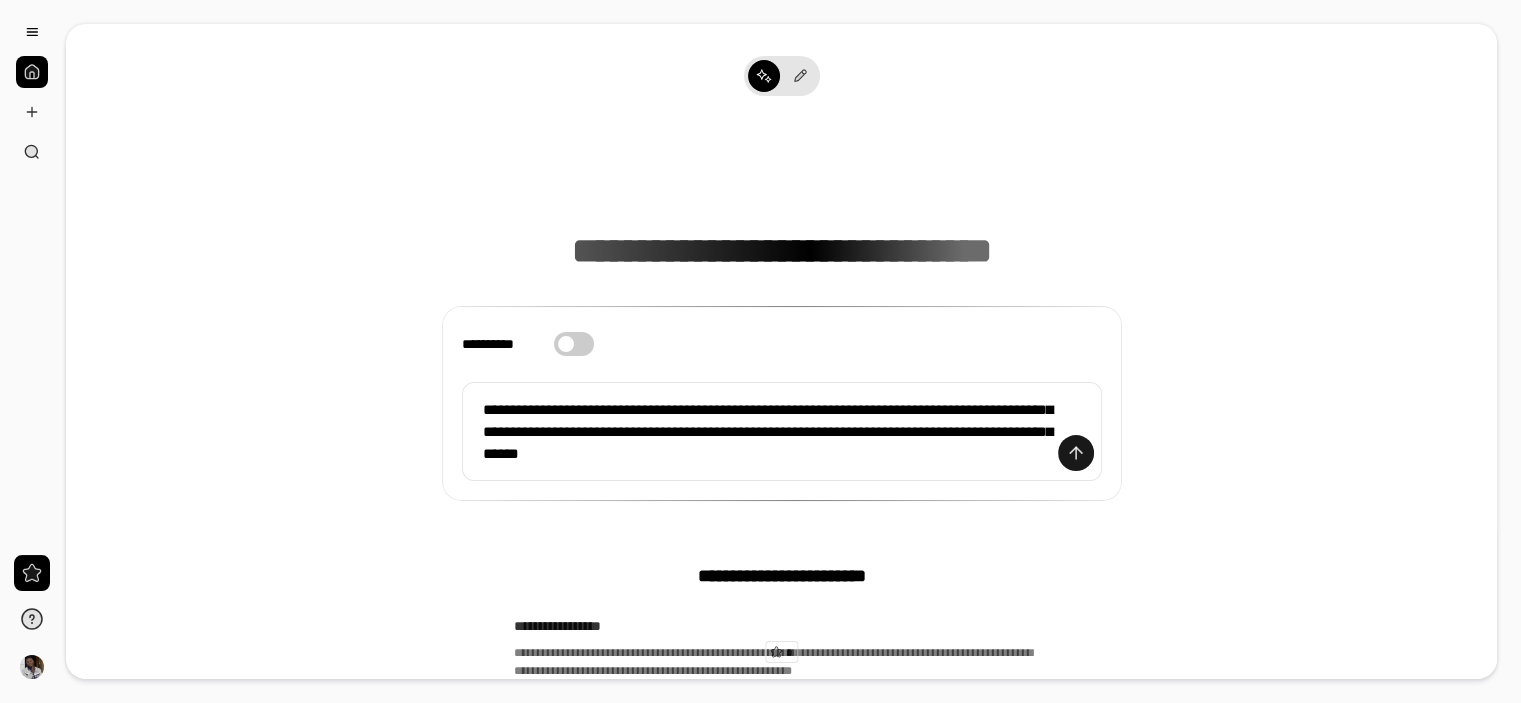 click at bounding box center [1076, 453] 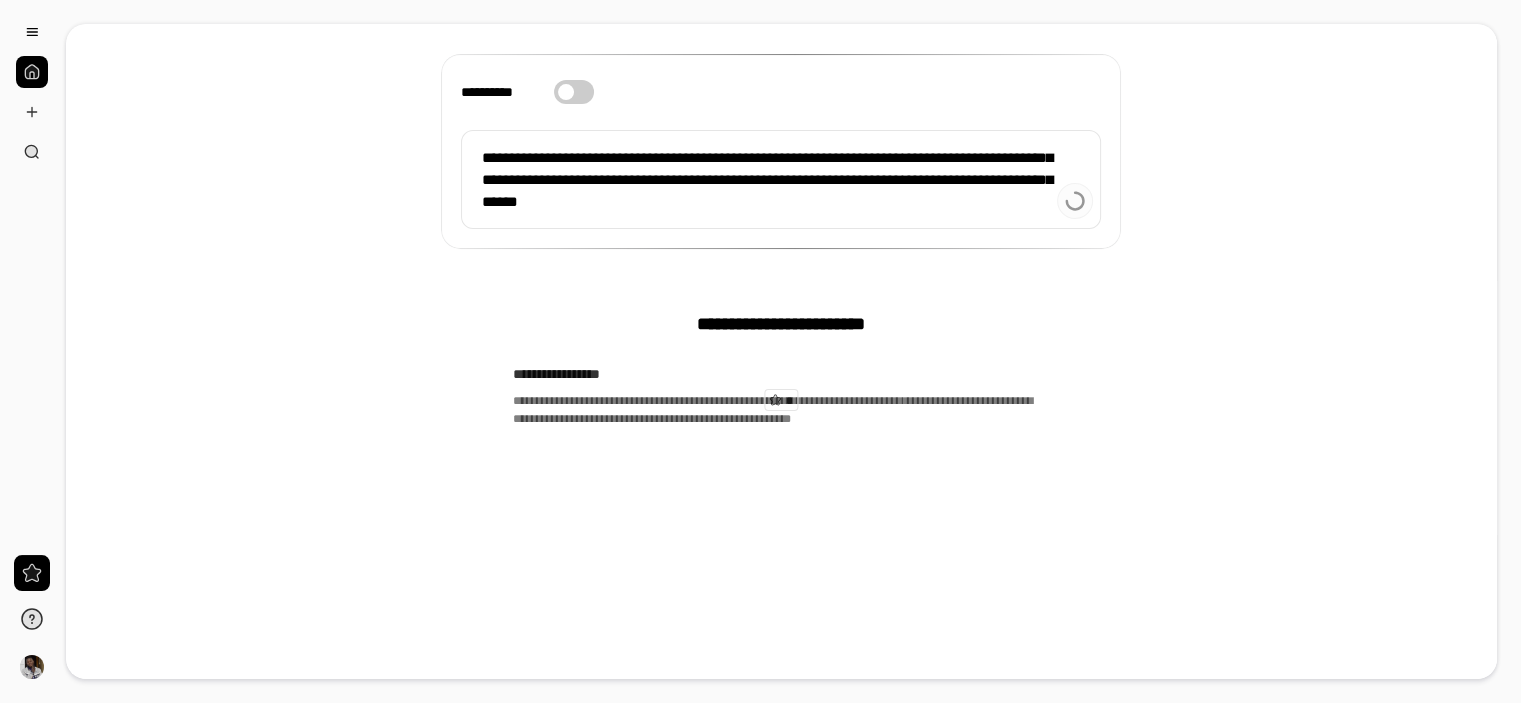 scroll, scrollTop: 104, scrollLeft: 0, axis: vertical 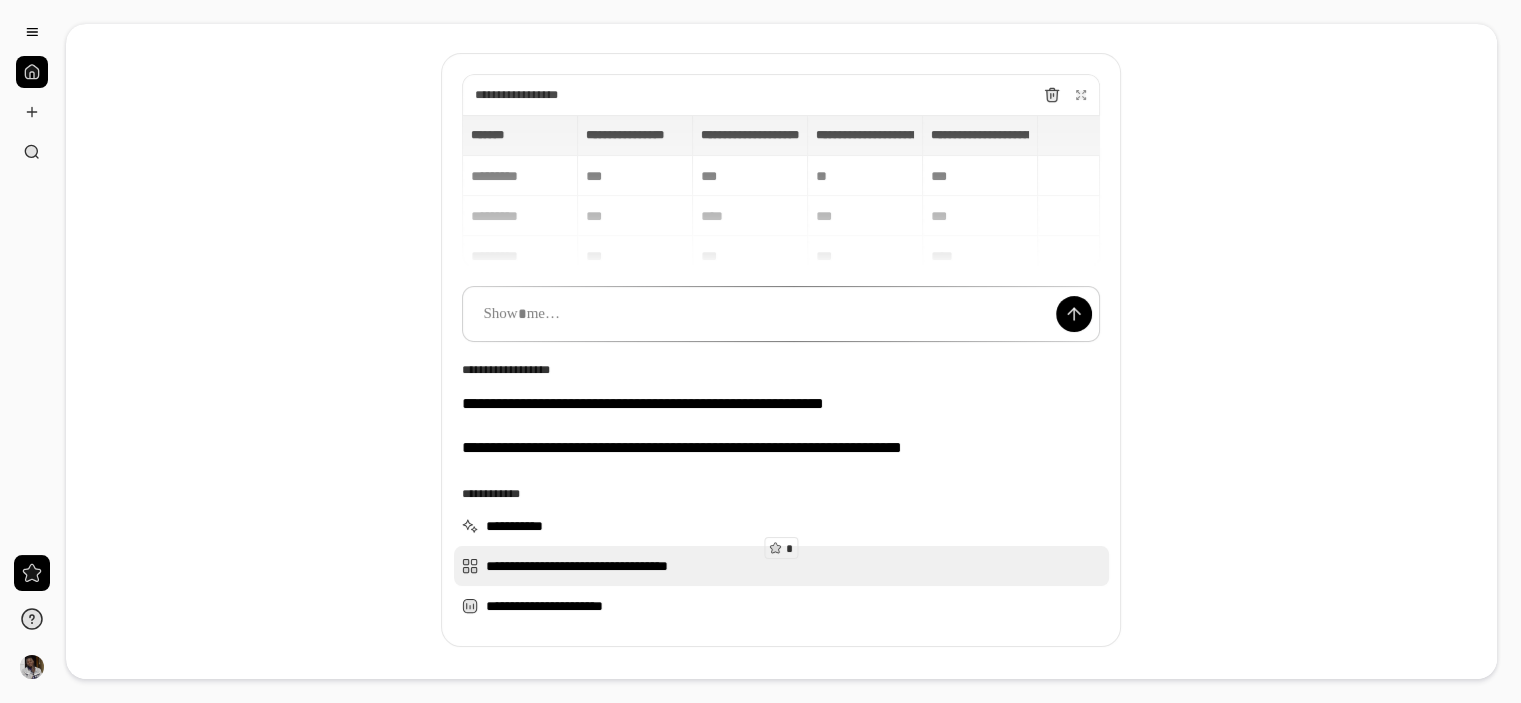 click on "**********" at bounding box center [781, 566] 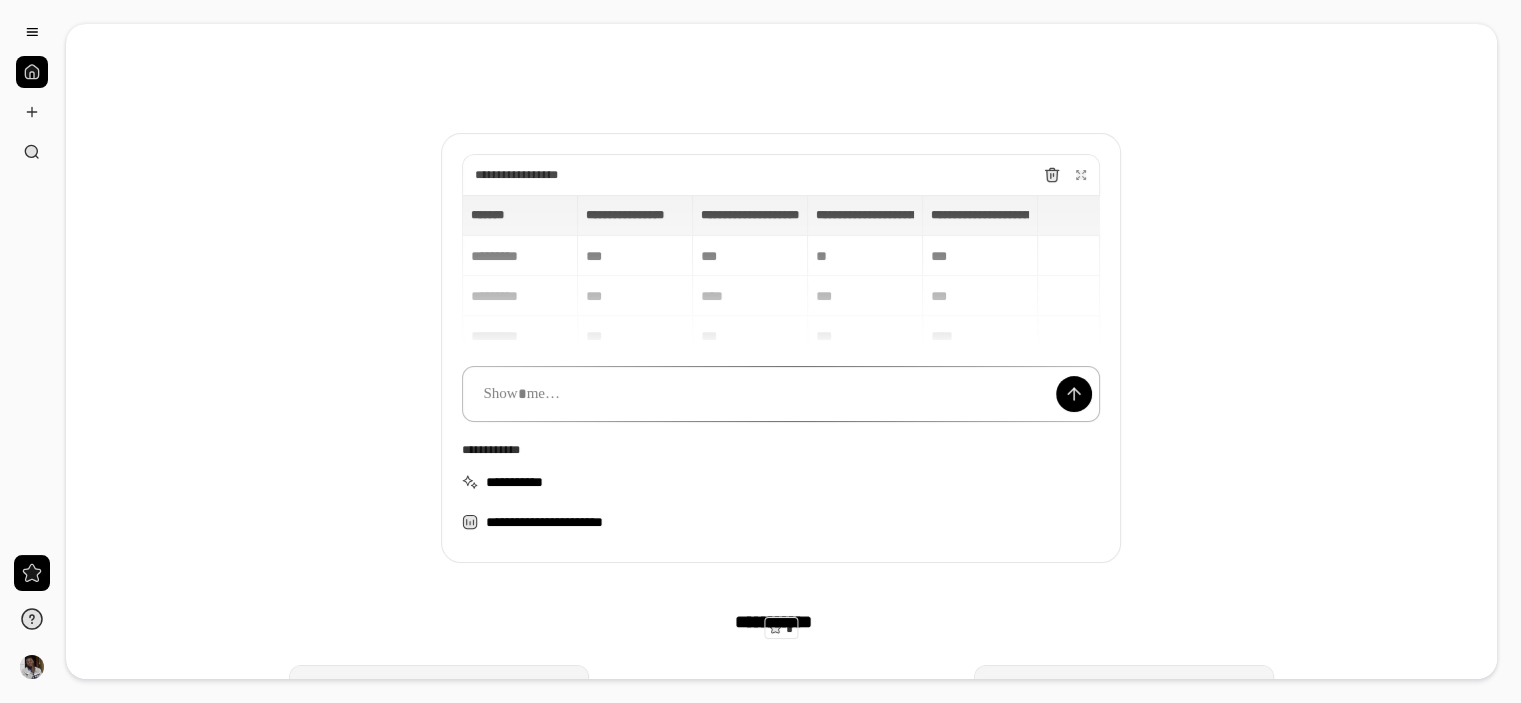 scroll, scrollTop: 0, scrollLeft: 0, axis: both 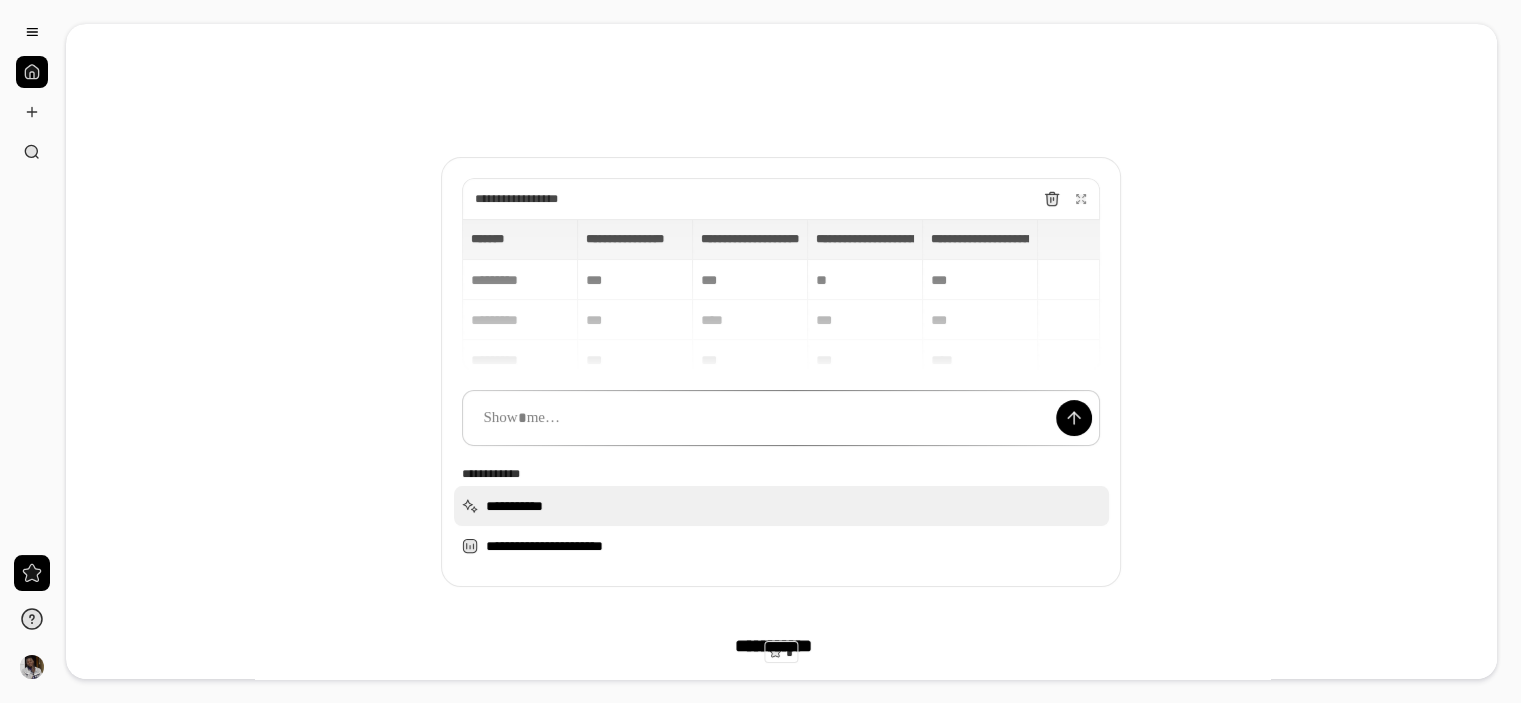 click on "**********" at bounding box center [781, 506] 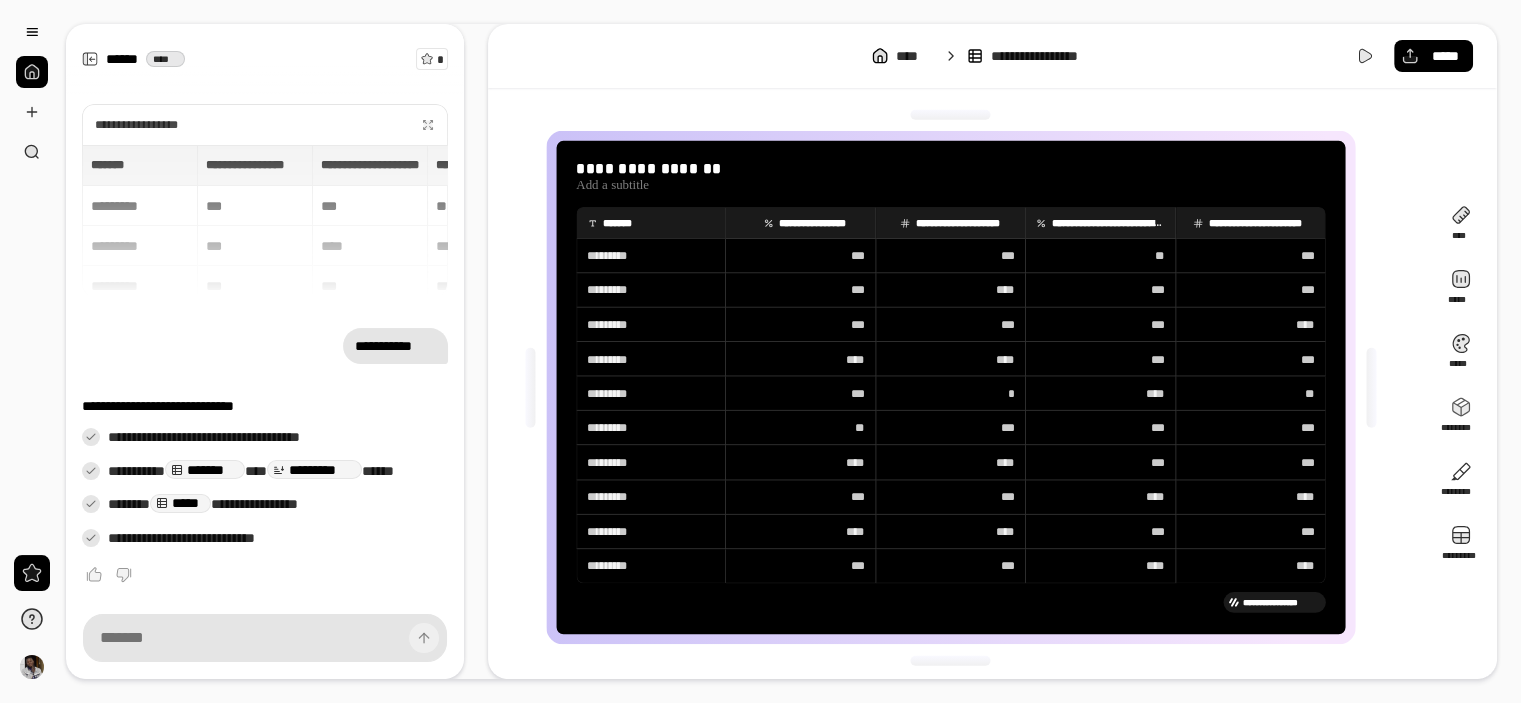 scroll, scrollTop: 0, scrollLeft: 0, axis: both 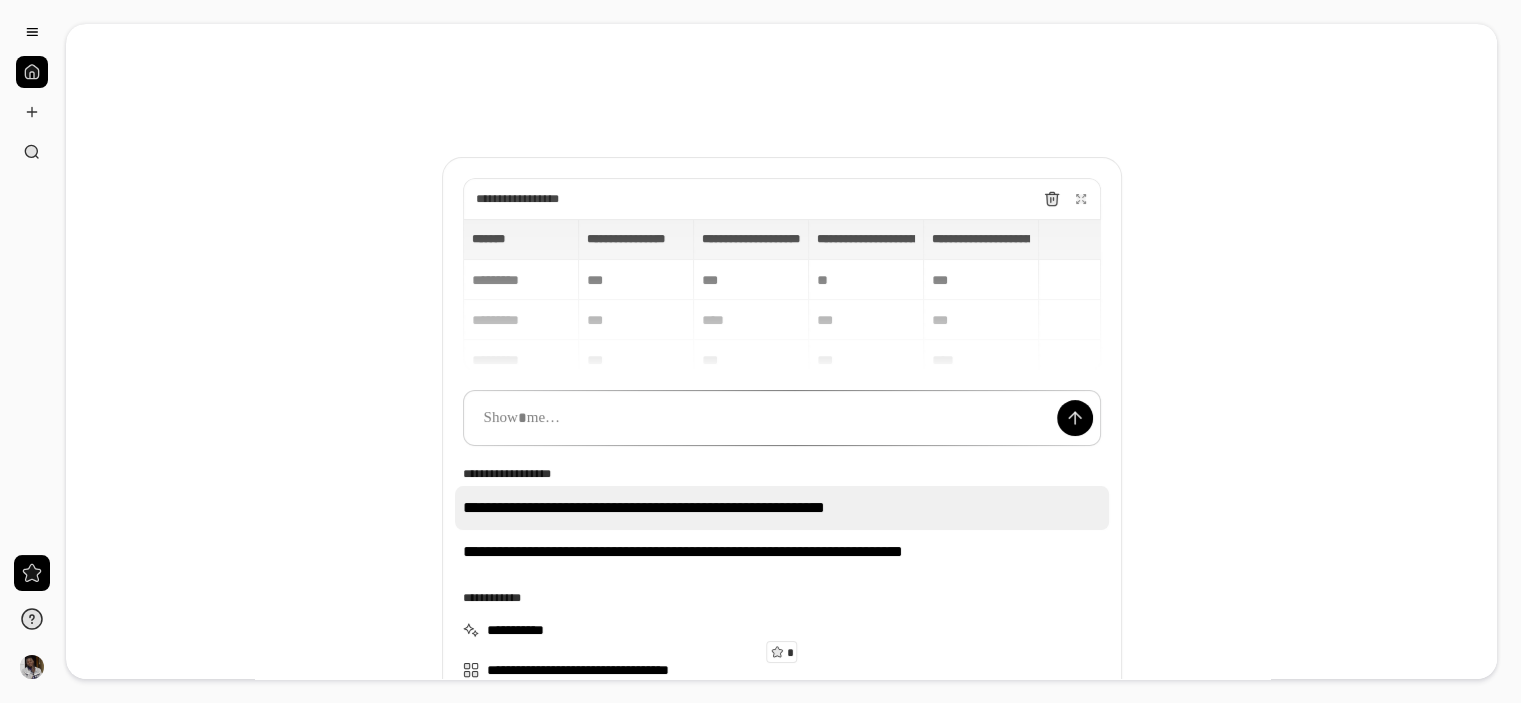 click on "**********" at bounding box center [782, 508] 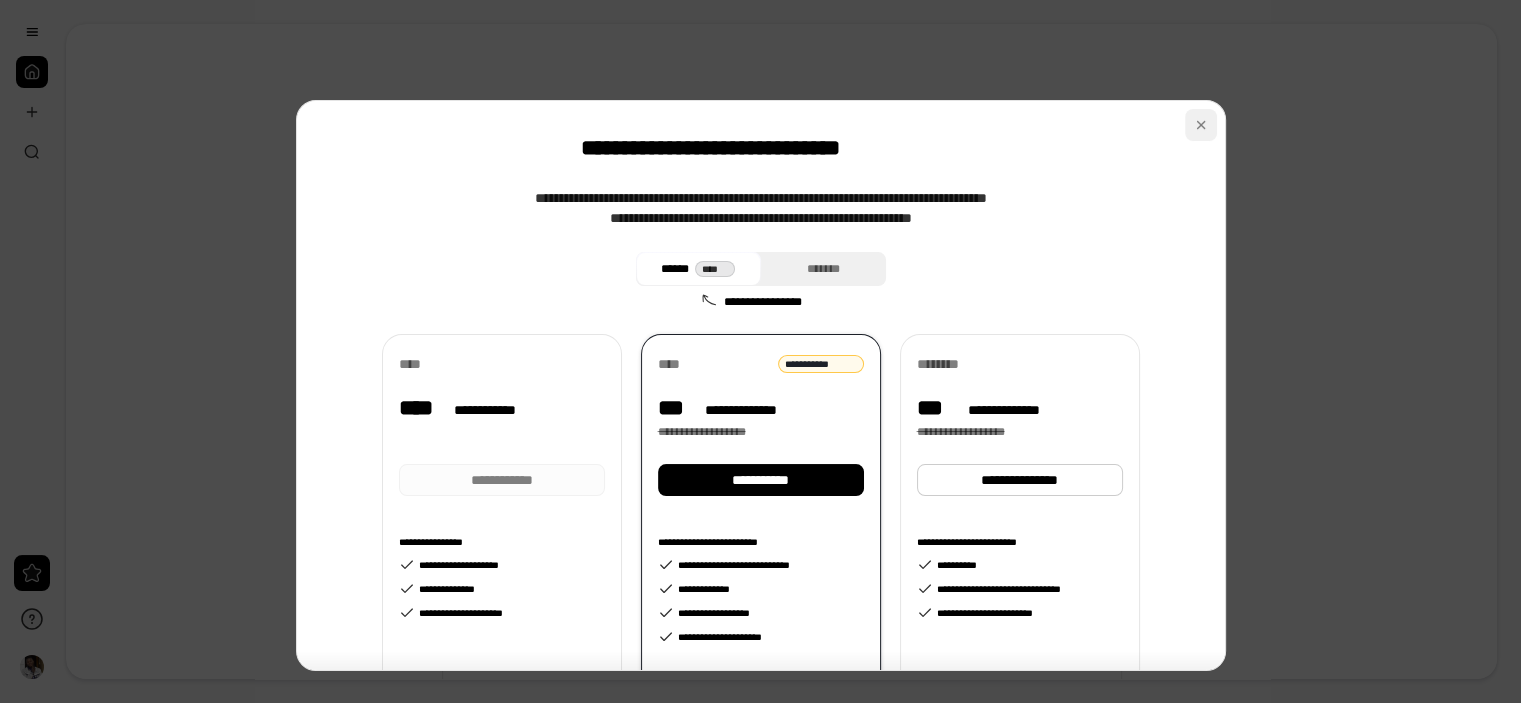 click at bounding box center [1201, 125] 